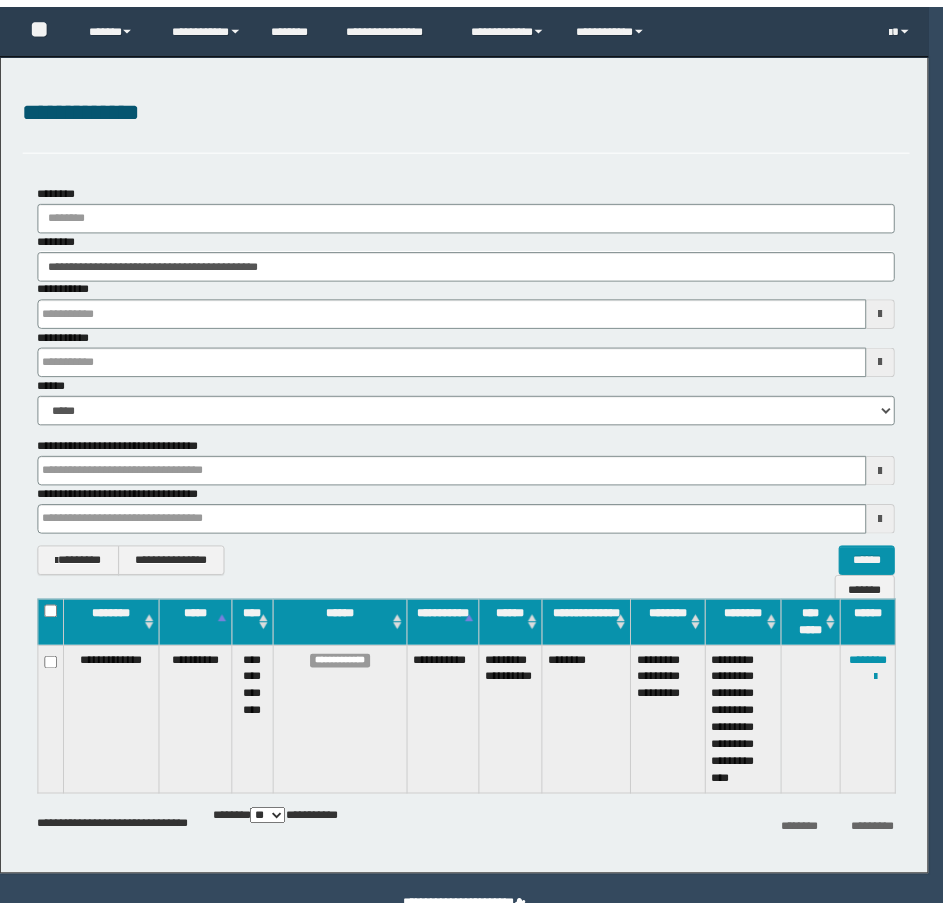 scroll, scrollTop: 0, scrollLeft: 0, axis: both 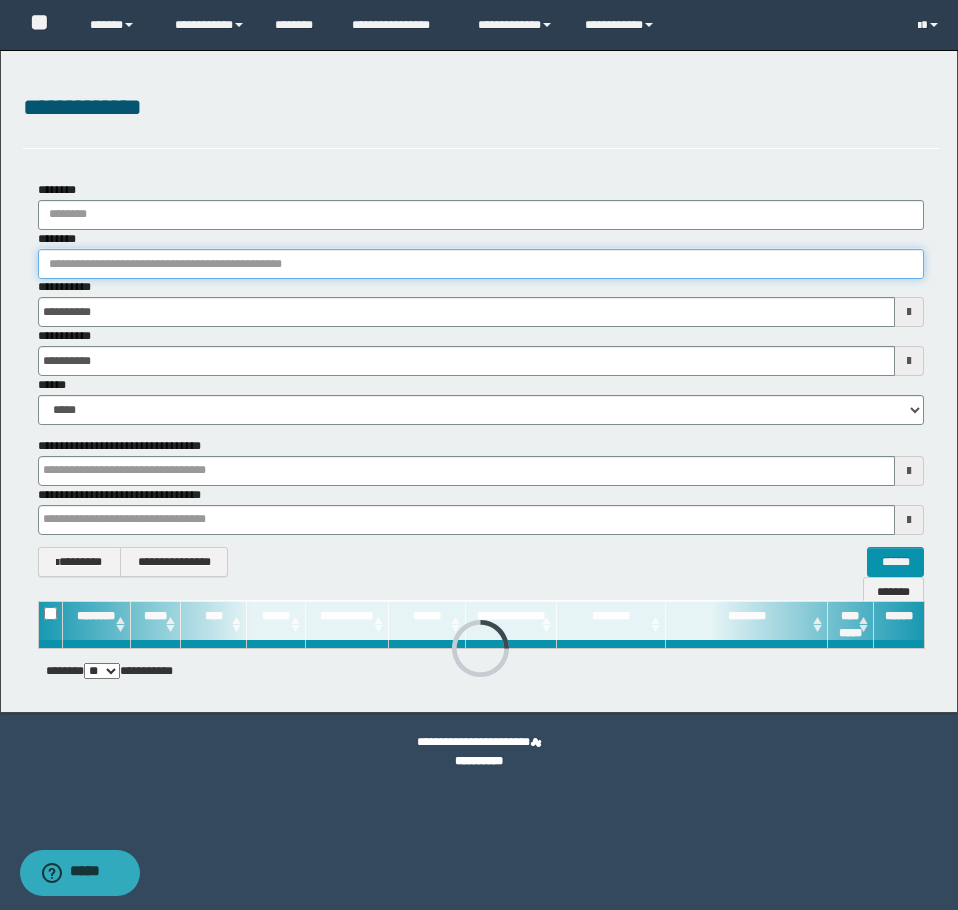 click on "********" at bounding box center (481, 264) 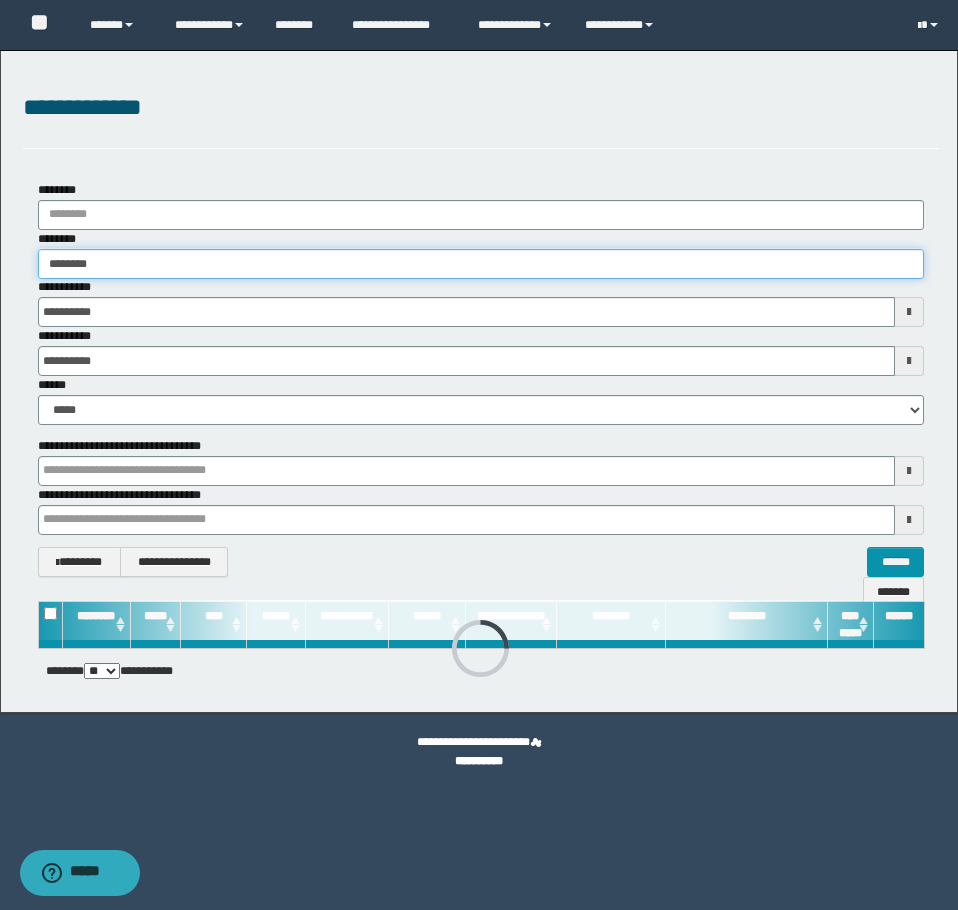 type on "********" 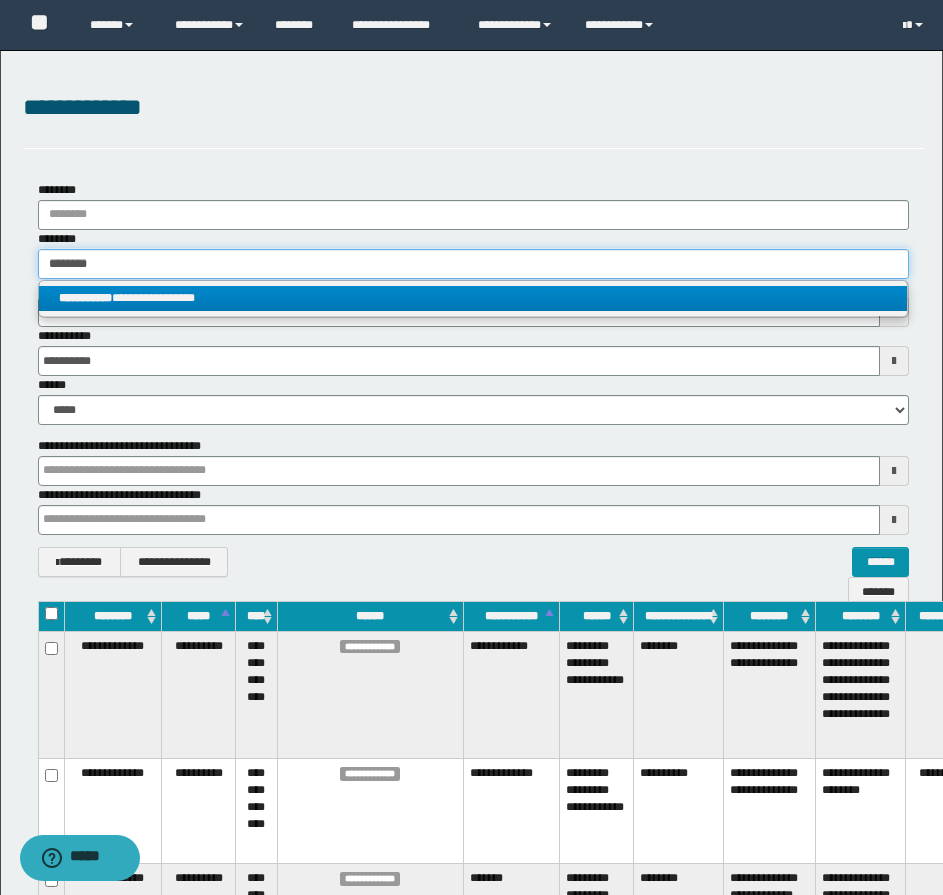 type on "********" 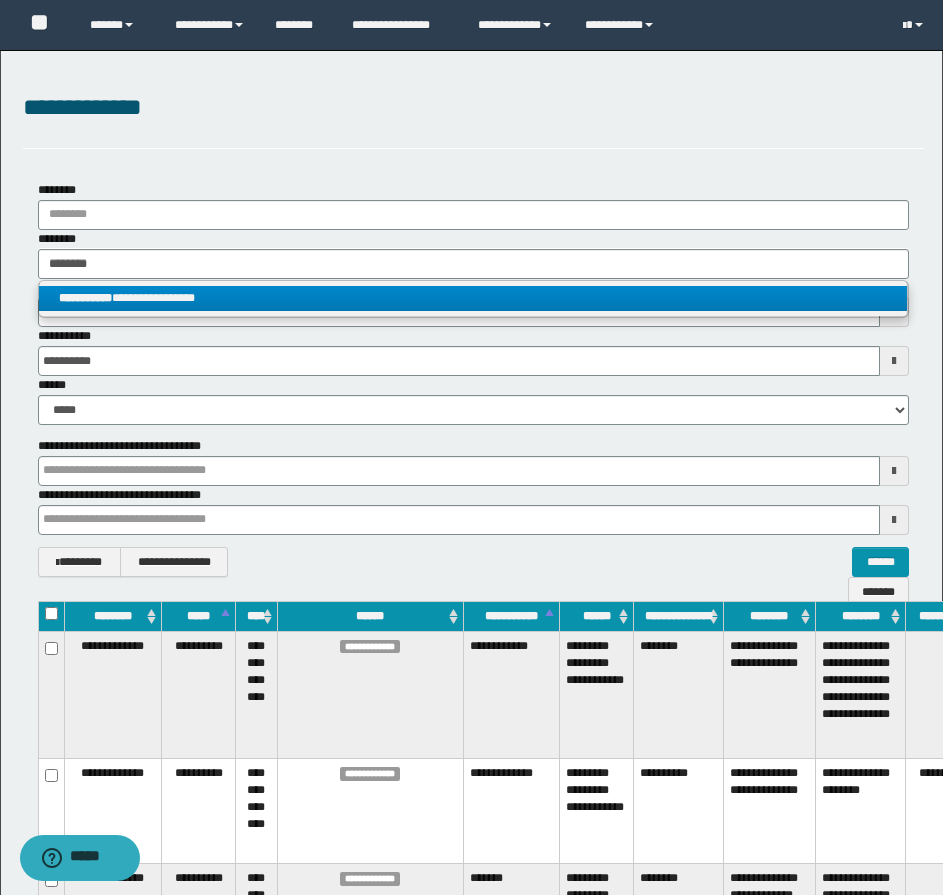 click on "**********" at bounding box center [473, 298] 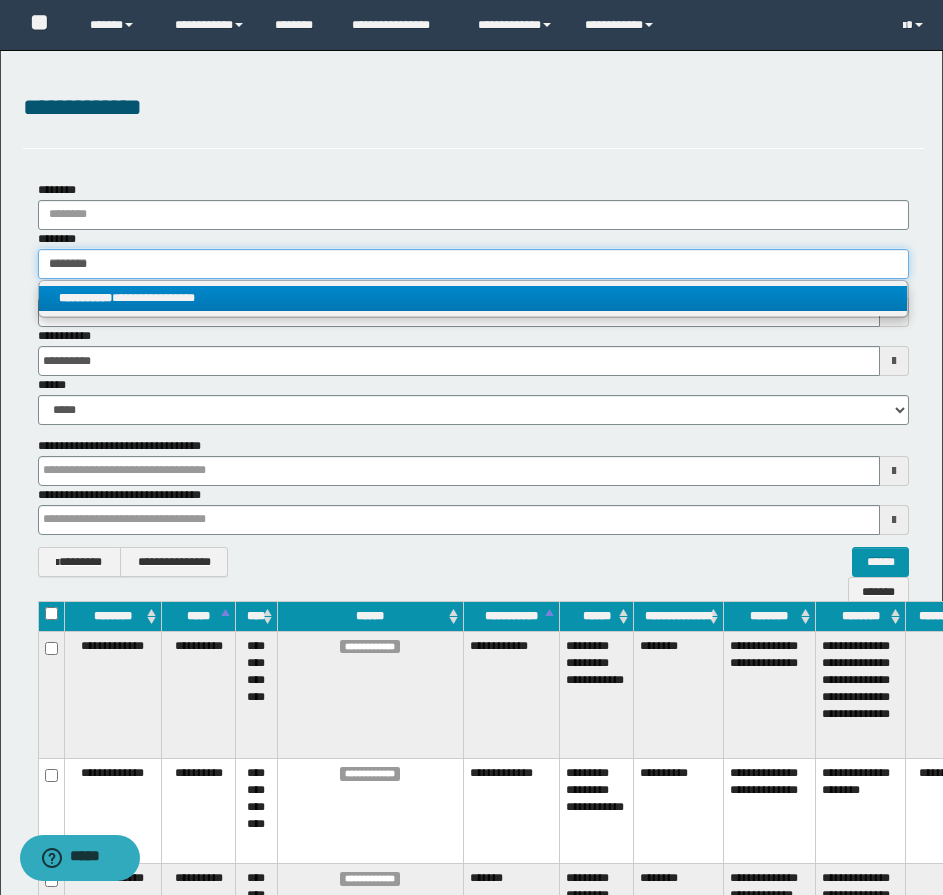 type 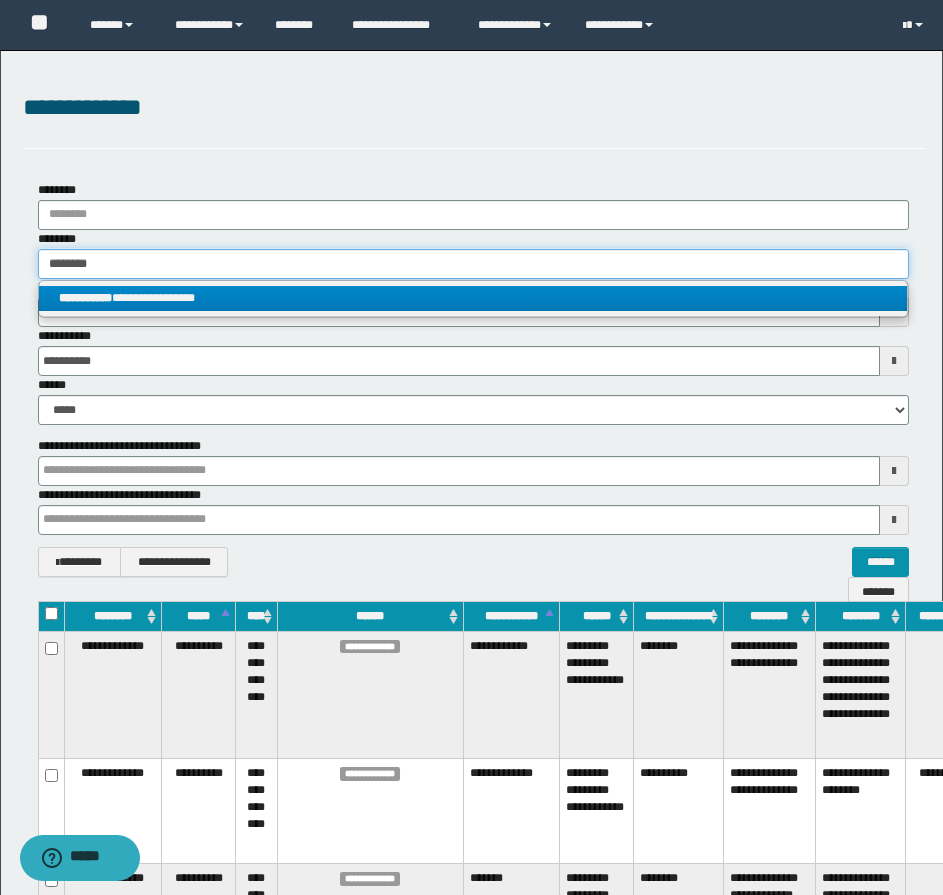 type on "**********" 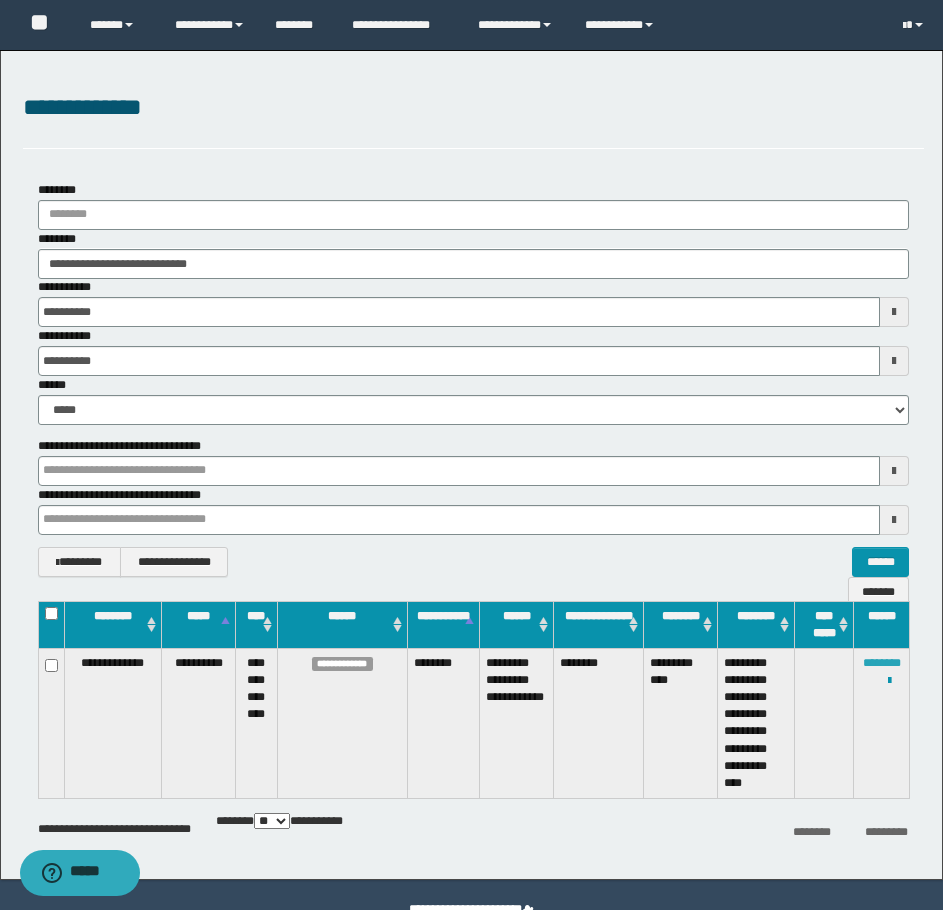 click on "********" at bounding box center [882, 663] 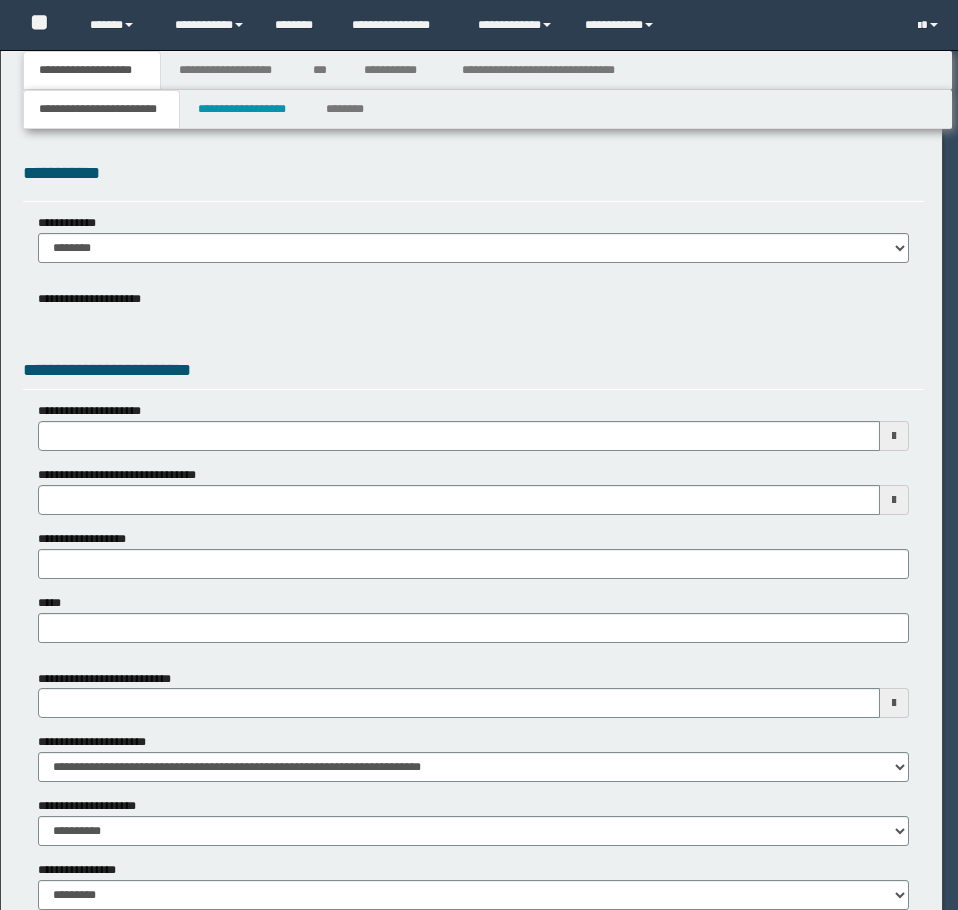 scroll, scrollTop: 0, scrollLeft: 0, axis: both 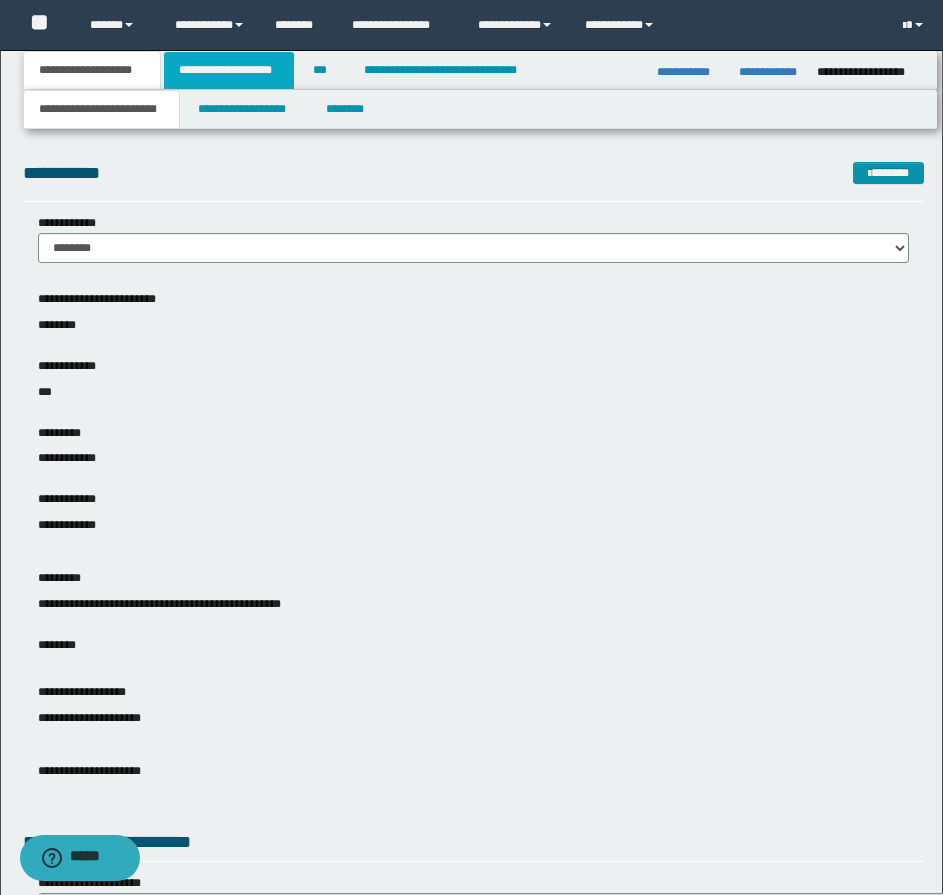 click on "**********" at bounding box center [229, 70] 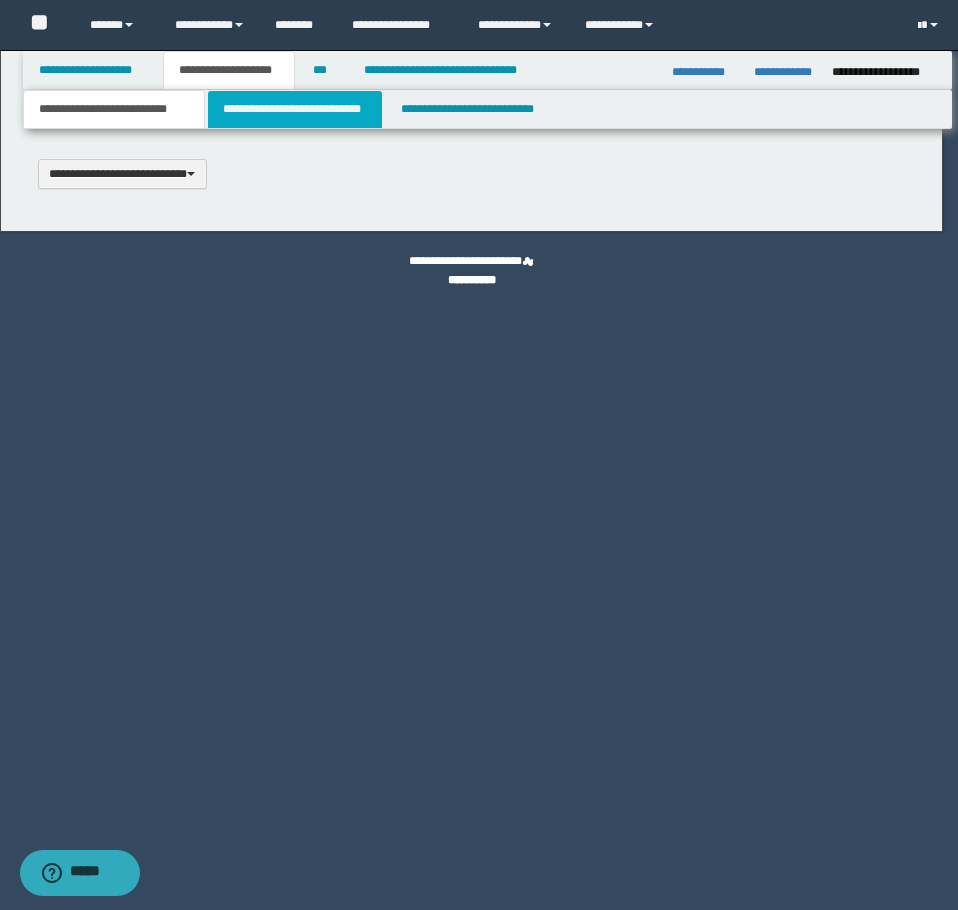 type 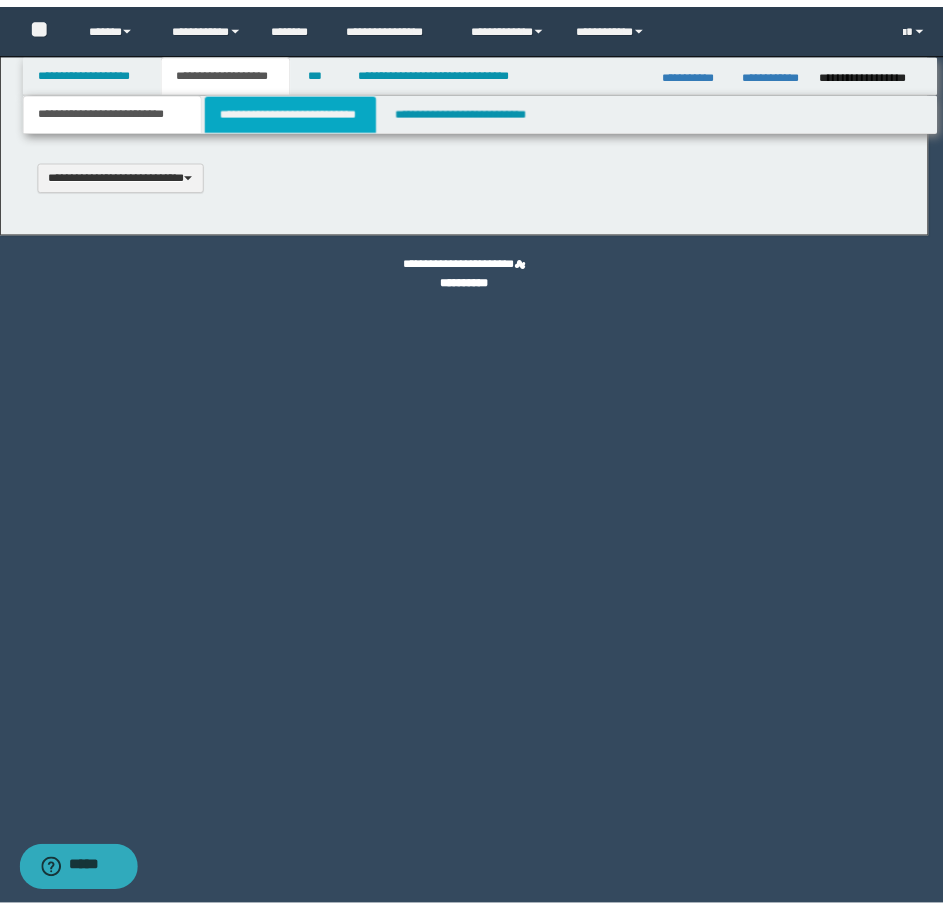 scroll, scrollTop: 0, scrollLeft: 0, axis: both 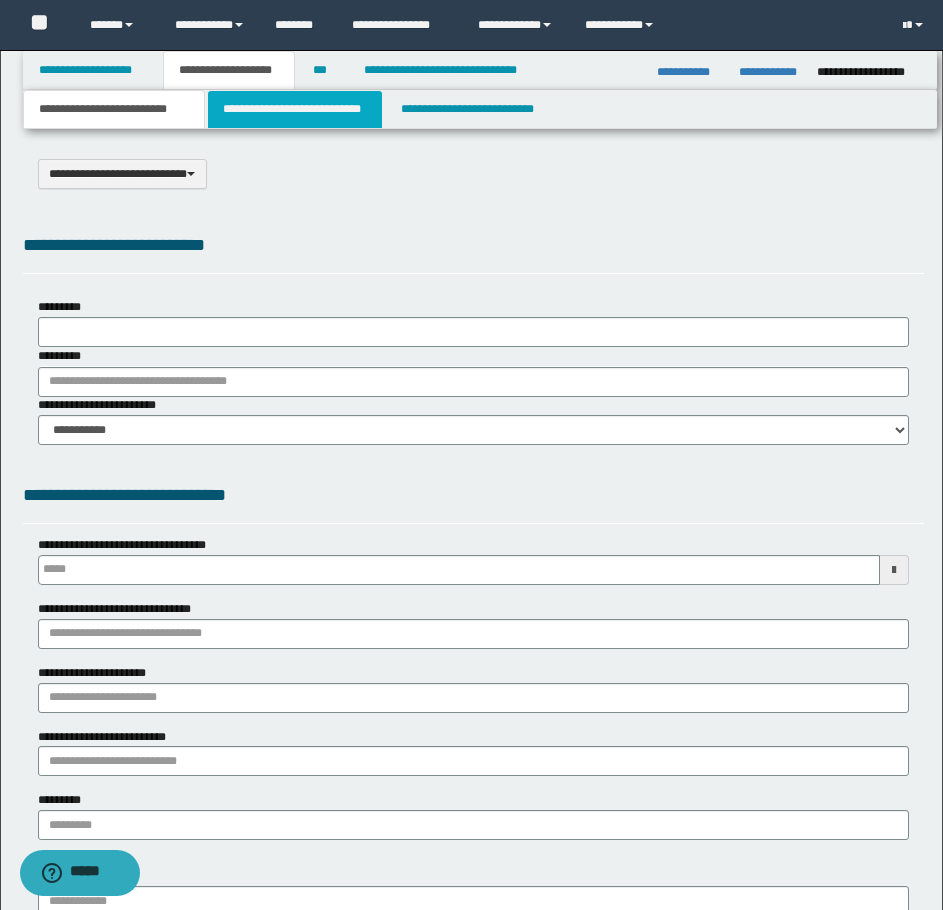 type on "*******" 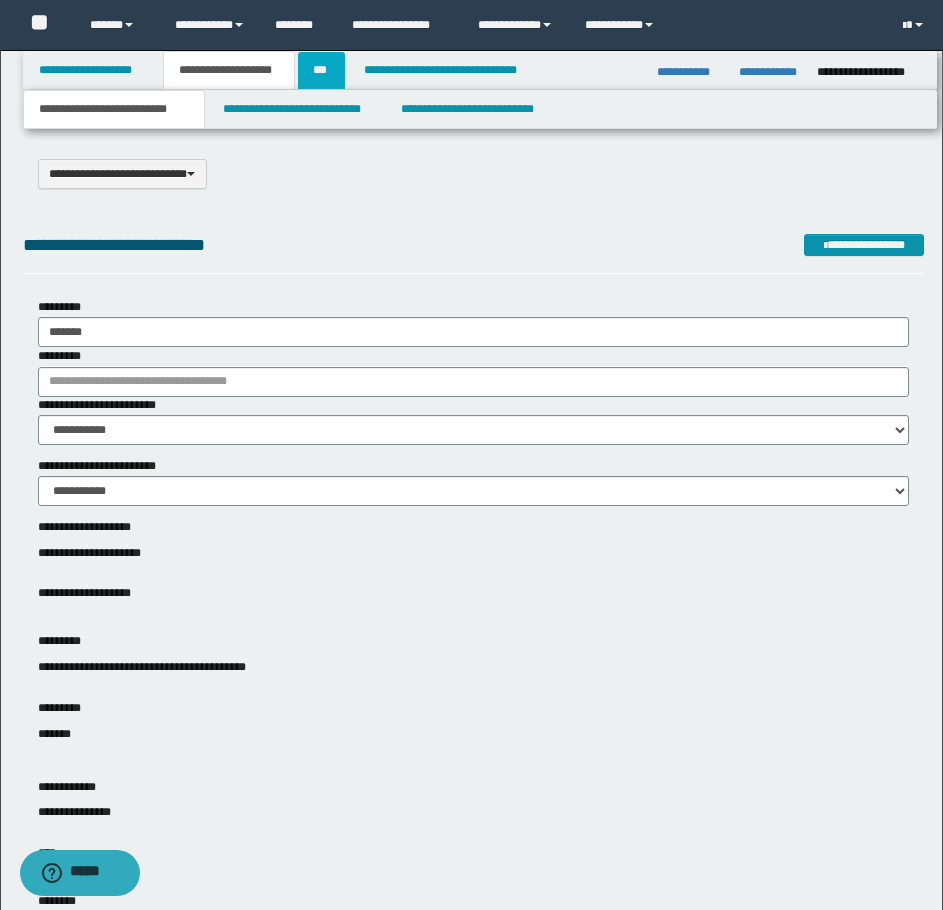 click on "***" at bounding box center (321, 70) 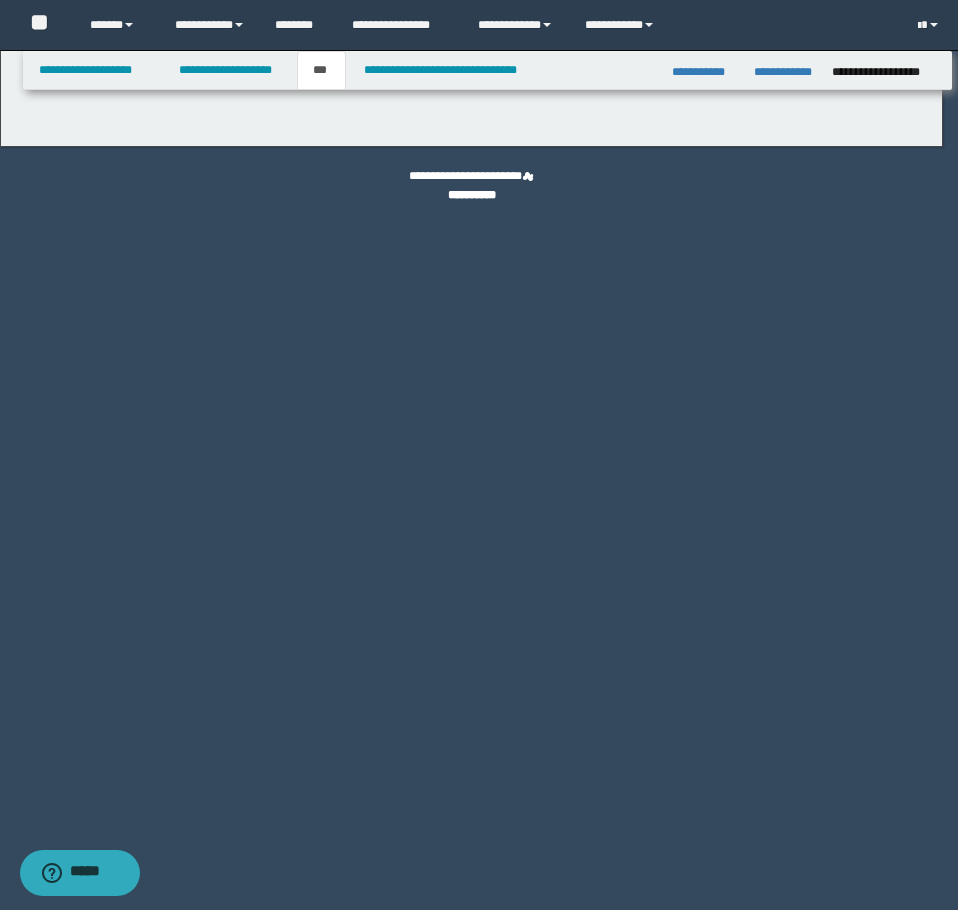 select on "*" 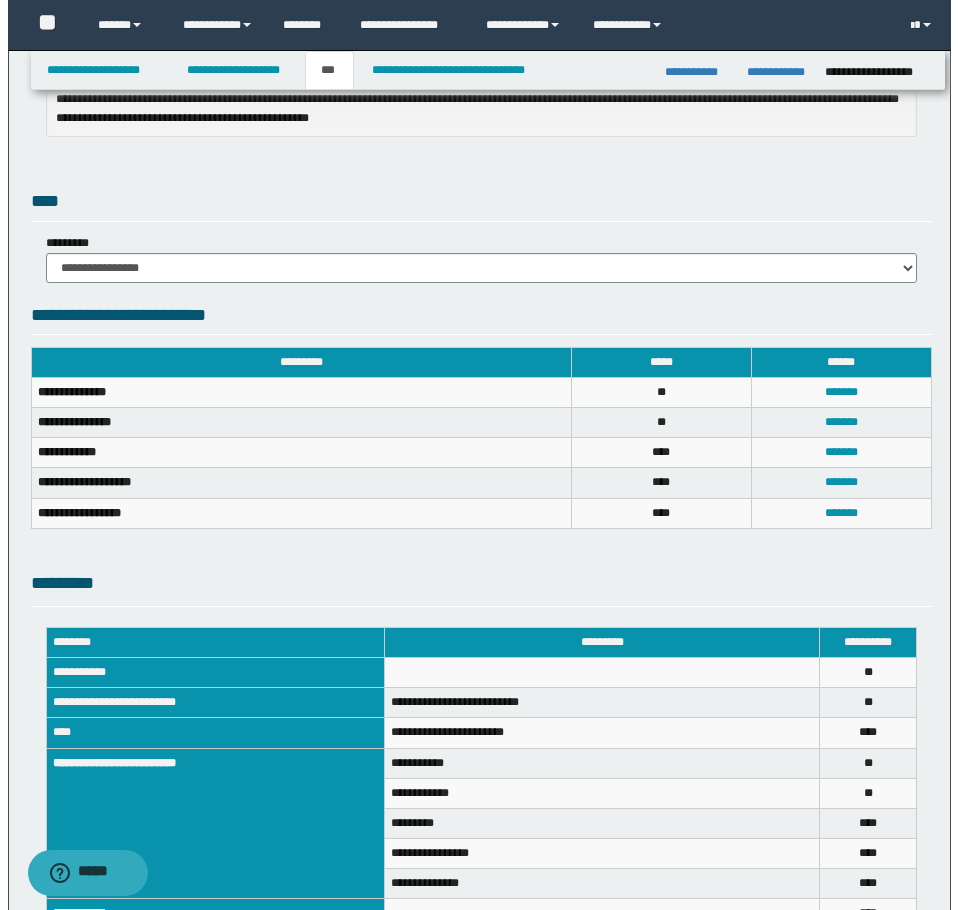 scroll, scrollTop: 400, scrollLeft: 0, axis: vertical 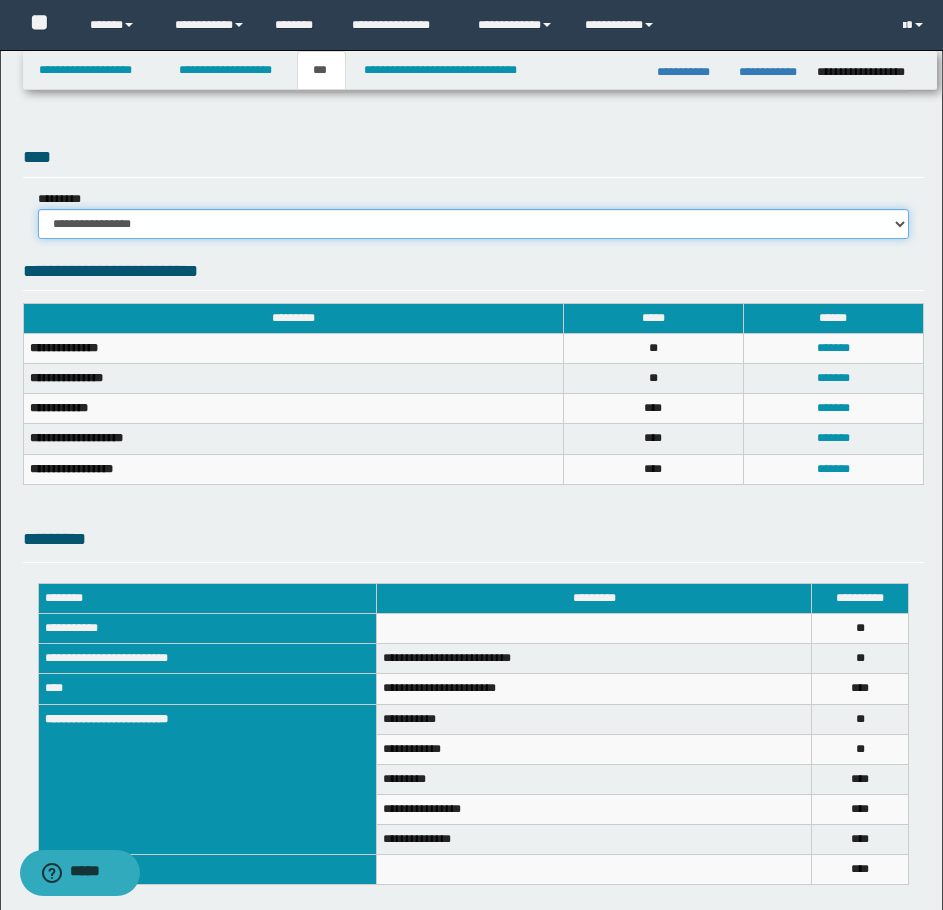 click on "**********" at bounding box center (473, 224) 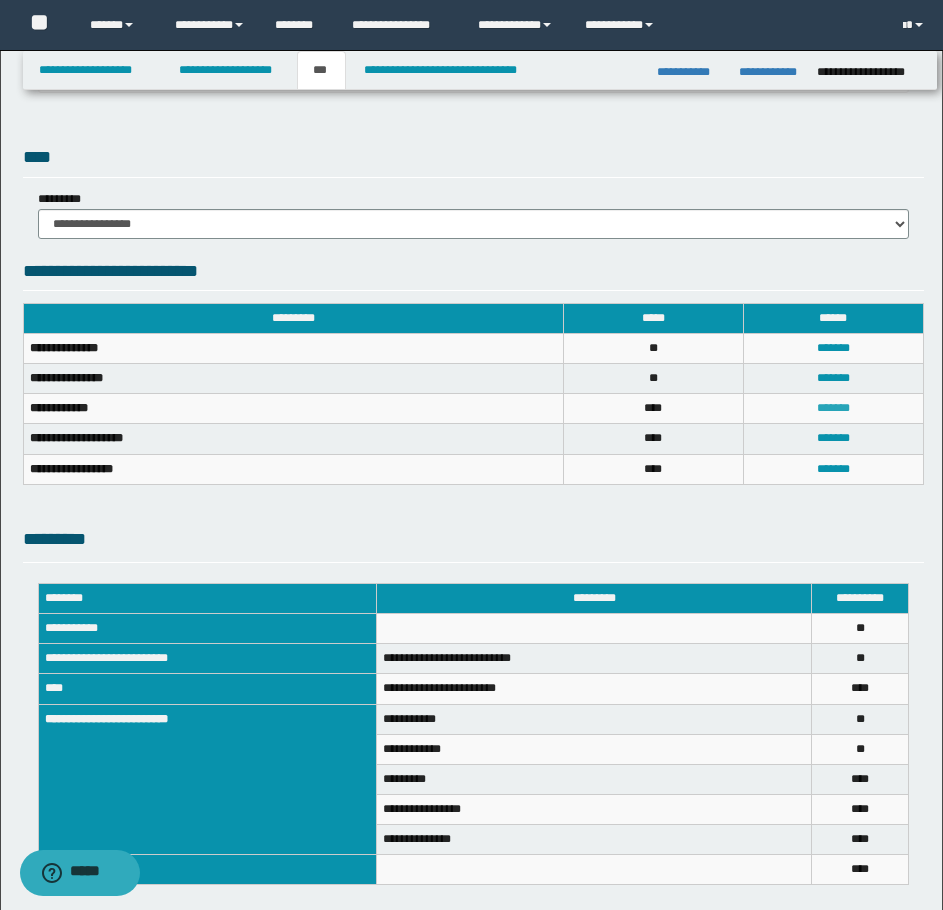 click on "*******" at bounding box center (833, 408) 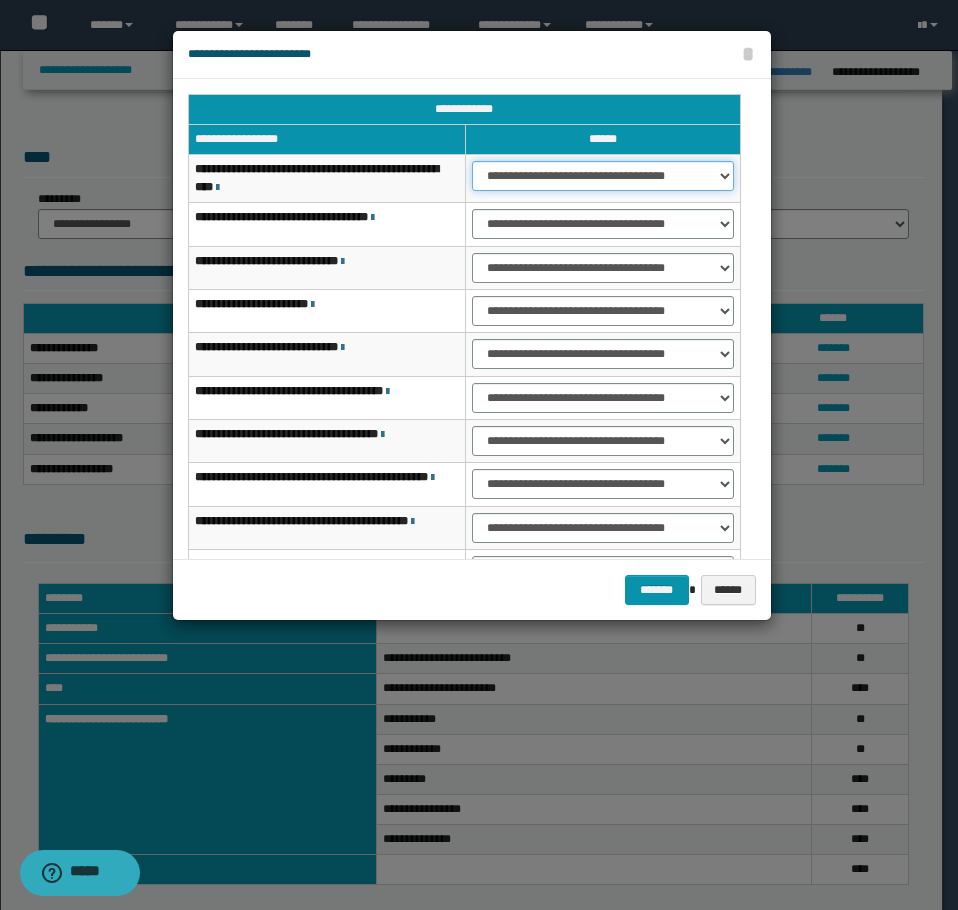 click on "**********" at bounding box center [603, 176] 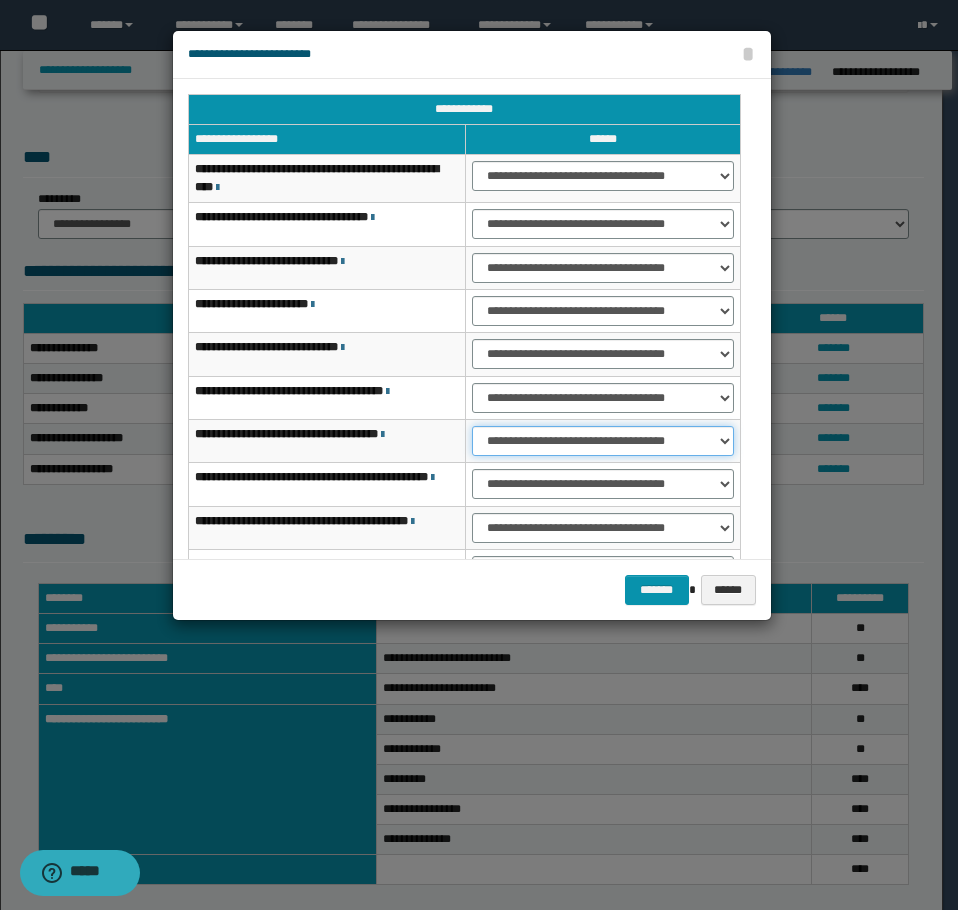 click on "**********" at bounding box center [603, 441] 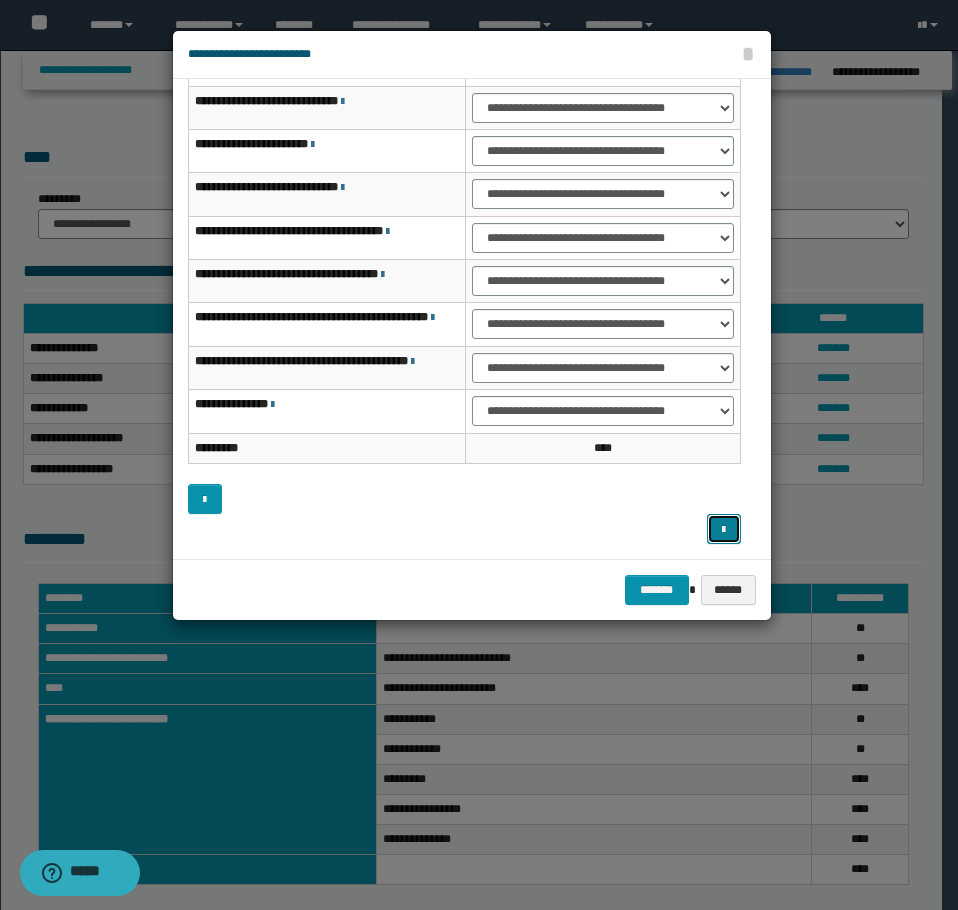 click at bounding box center (723, 530) 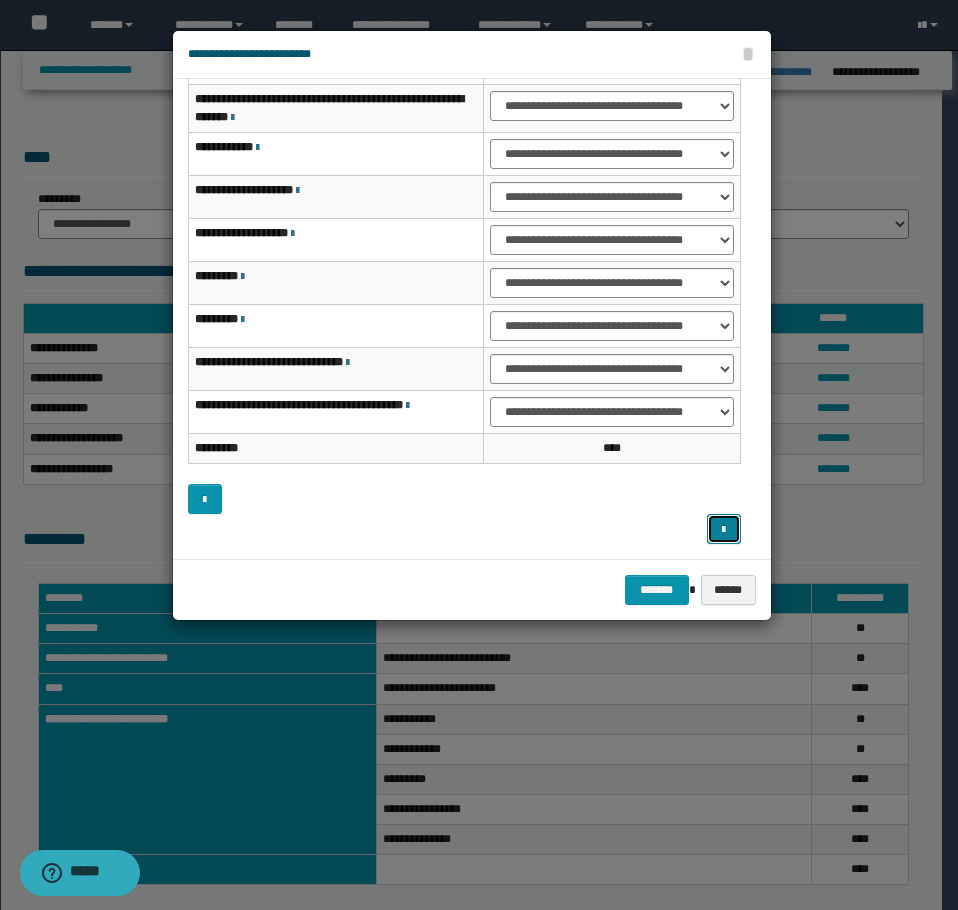 scroll, scrollTop: 0, scrollLeft: 0, axis: both 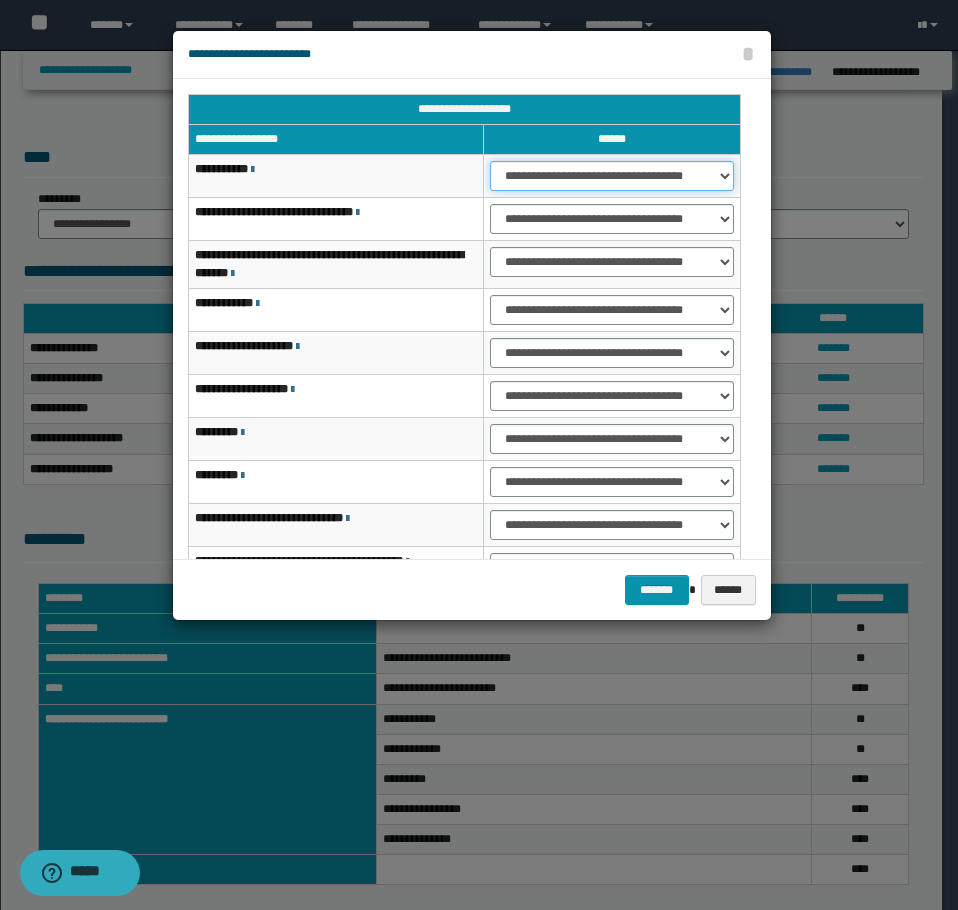 click on "**********" at bounding box center [611, 176] 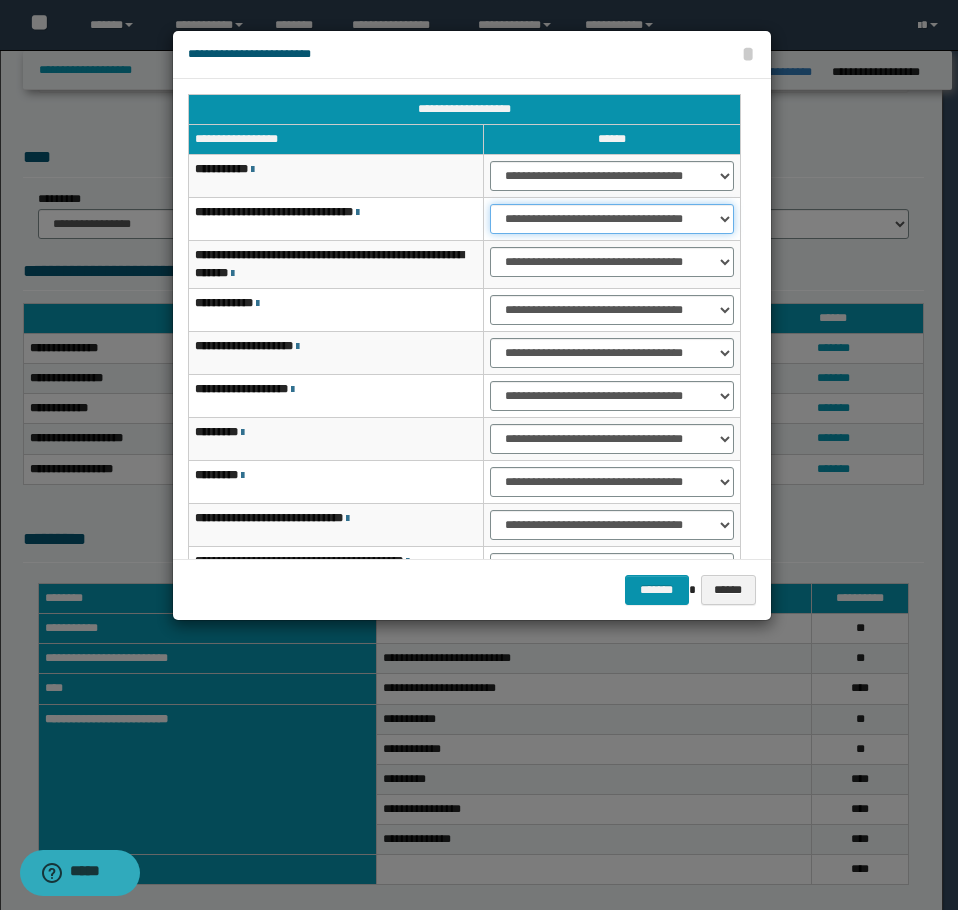 drag, startPoint x: 526, startPoint y: 212, endPoint x: 526, endPoint y: 224, distance: 12 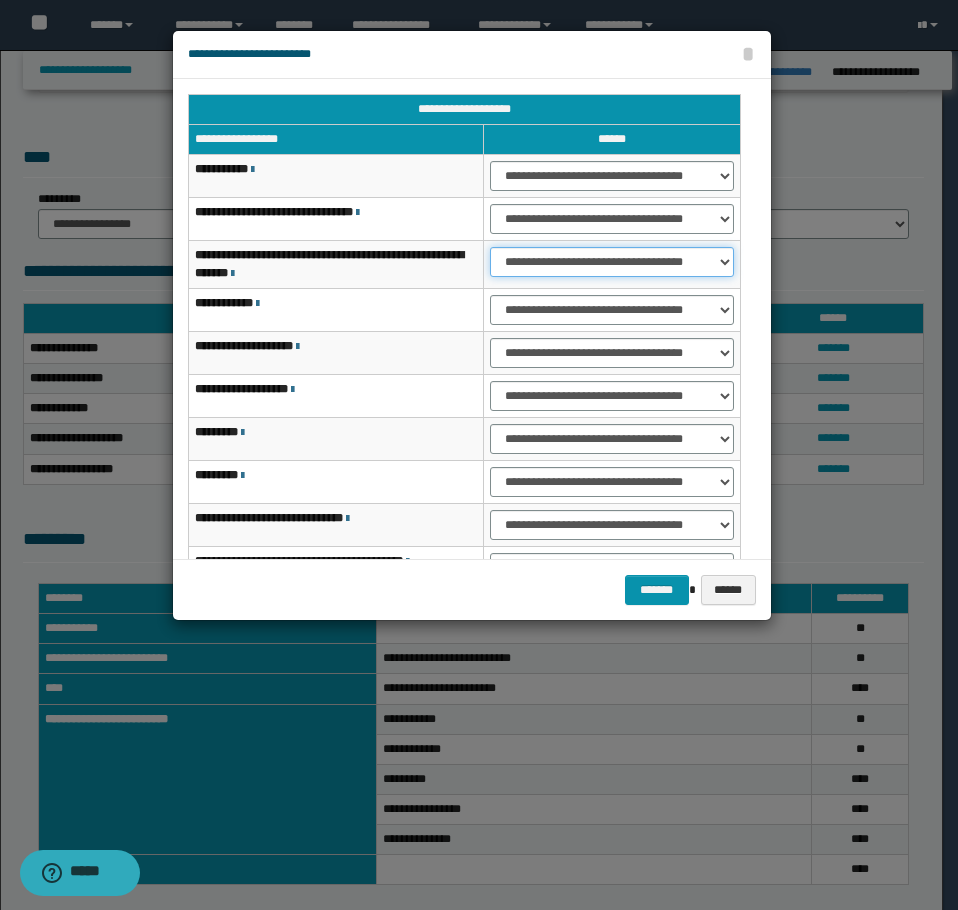 click on "**********" at bounding box center (611, 262) 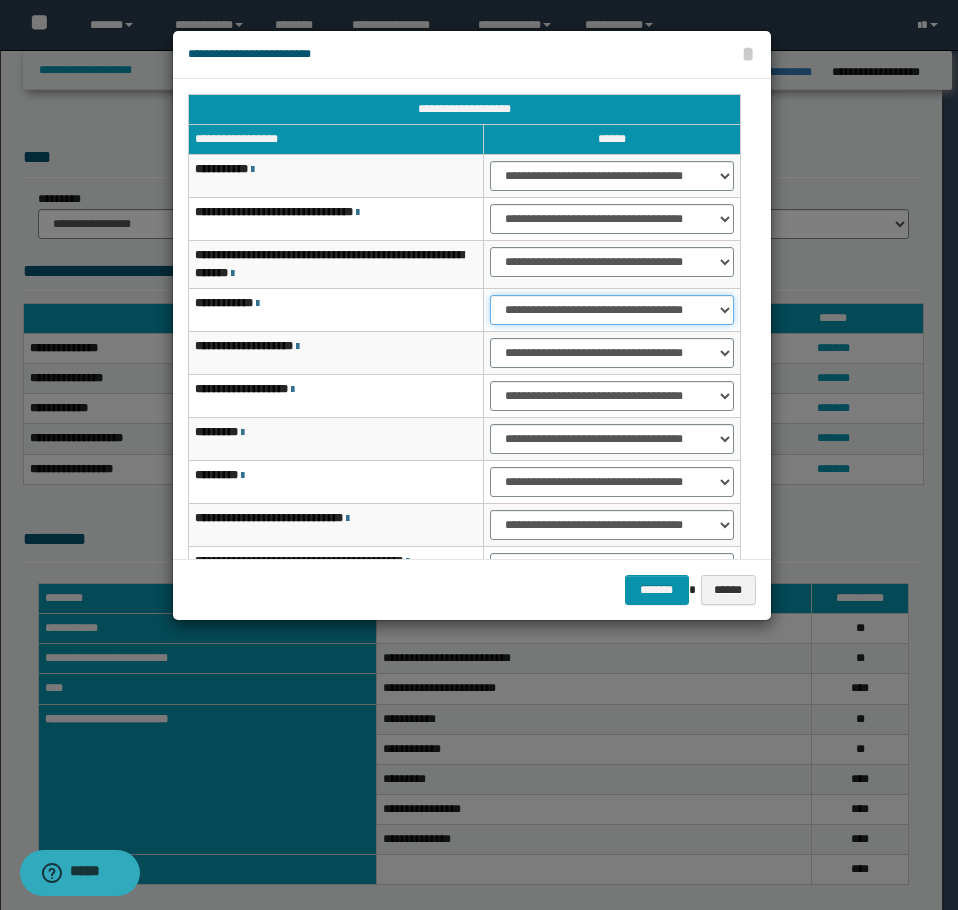 click on "**********" at bounding box center (611, 310) 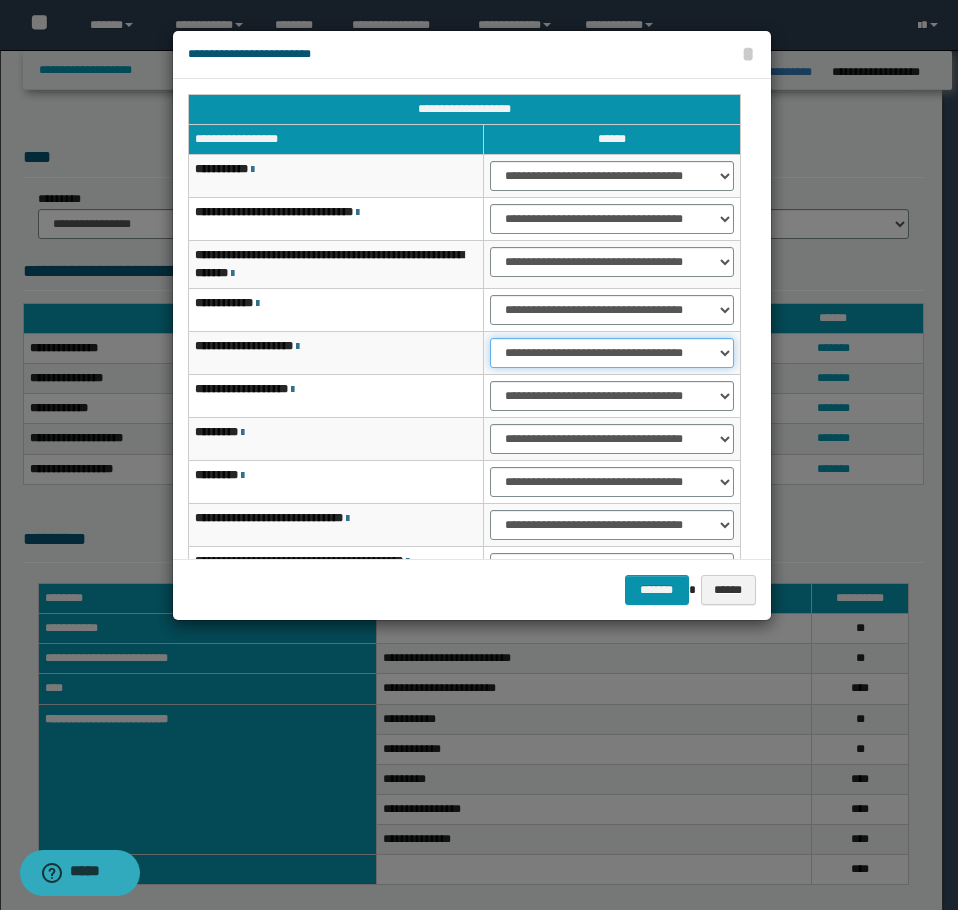 click on "**********" at bounding box center [611, 353] 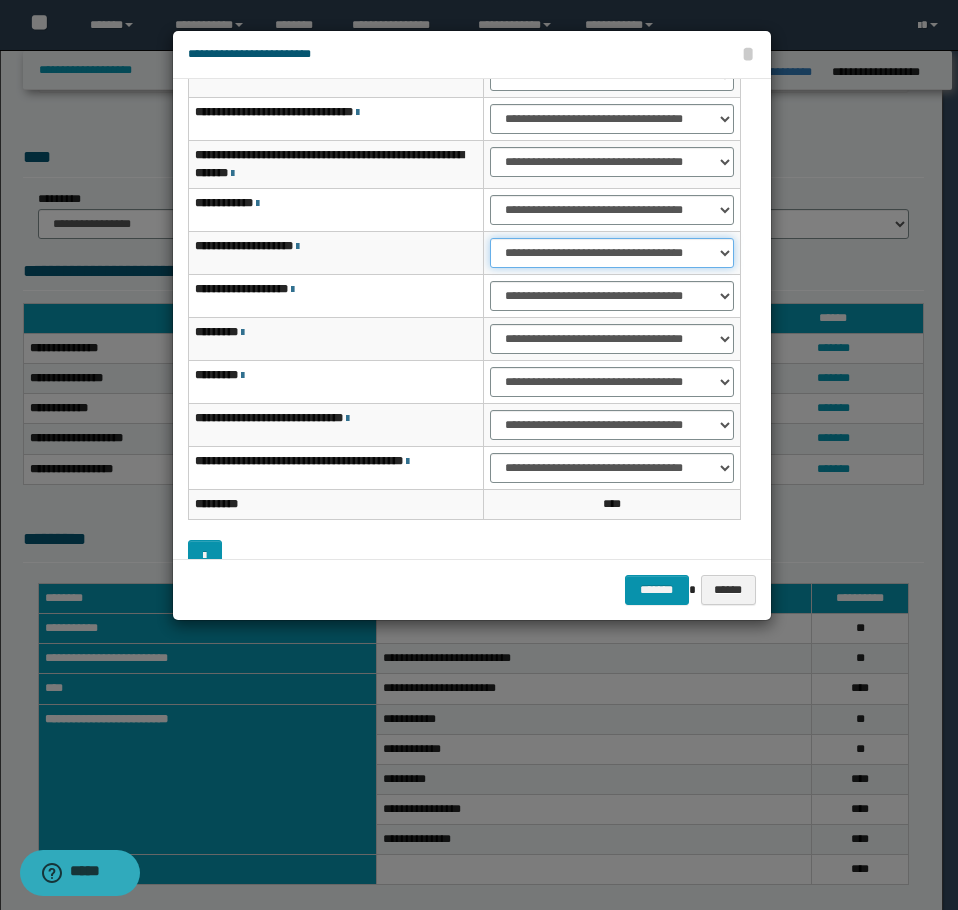 scroll, scrollTop: 156, scrollLeft: 0, axis: vertical 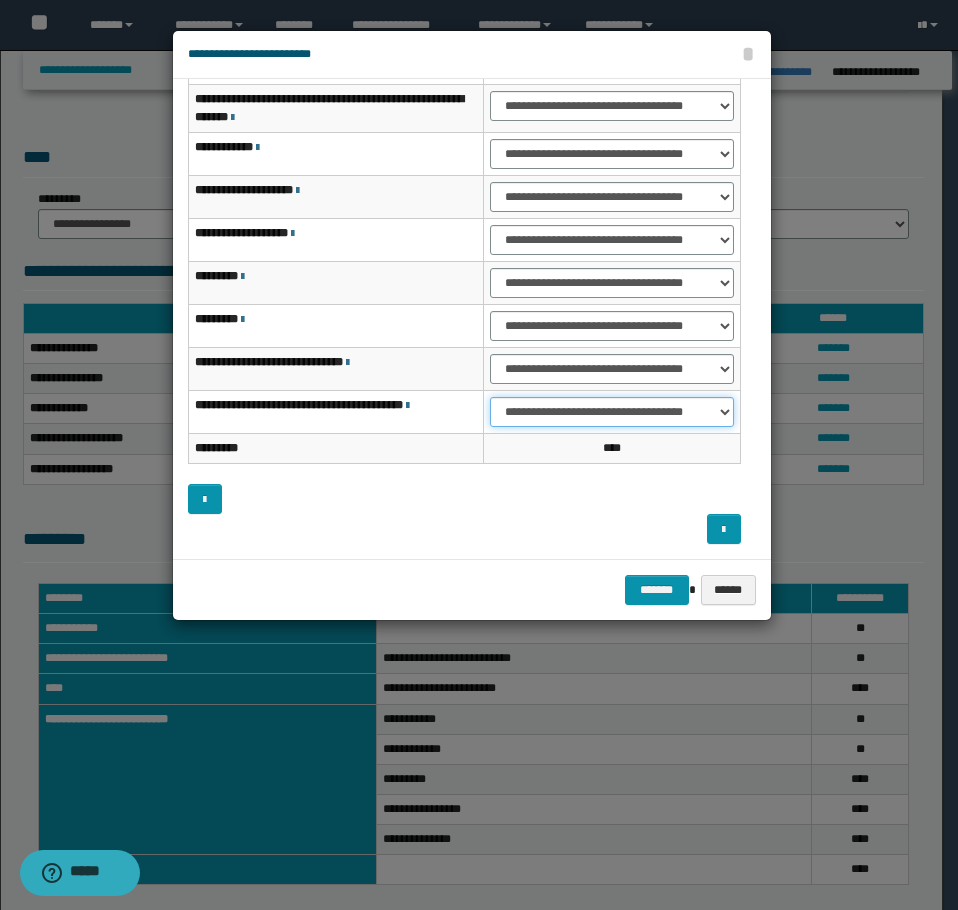 click on "**********" at bounding box center [611, 412] 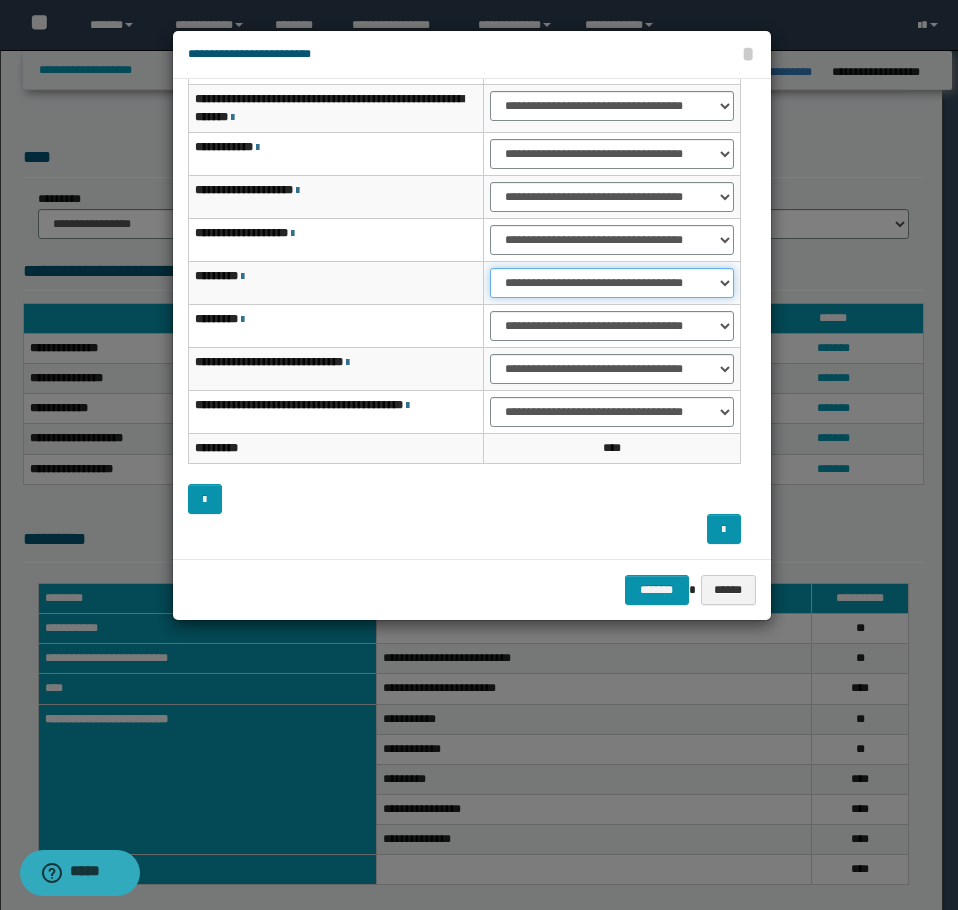 click on "**********" at bounding box center [611, 283] 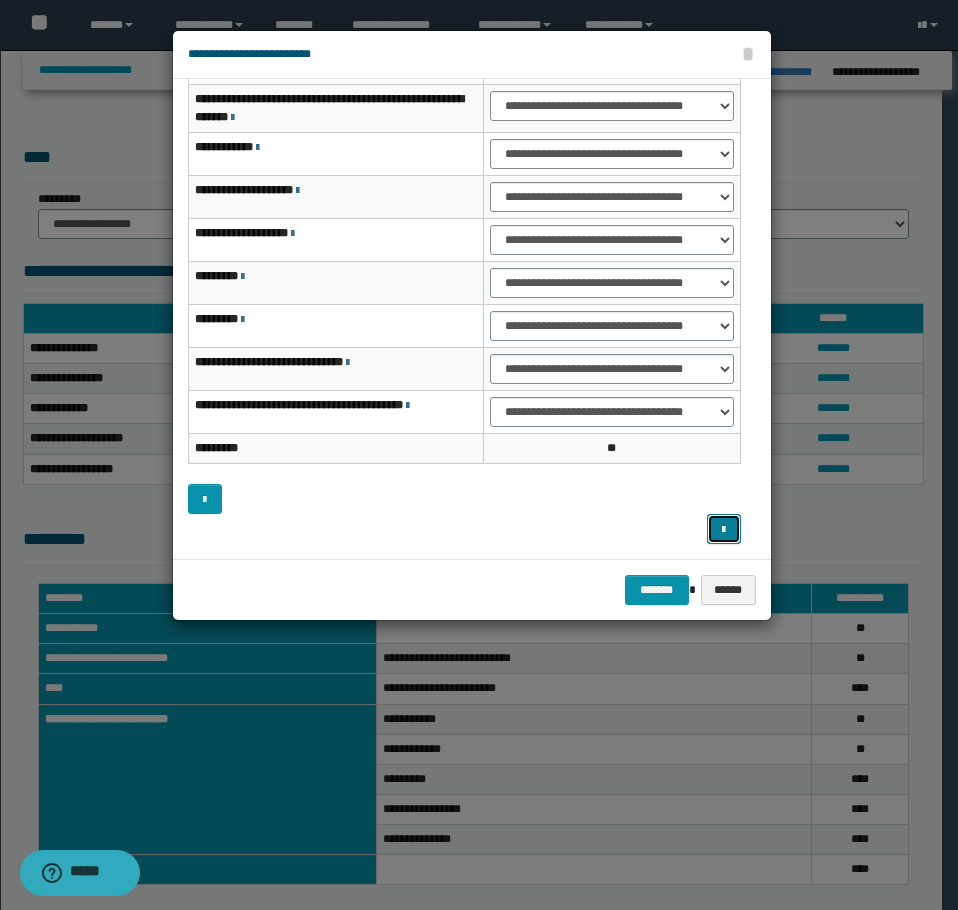 click at bounding box center [724, 529] 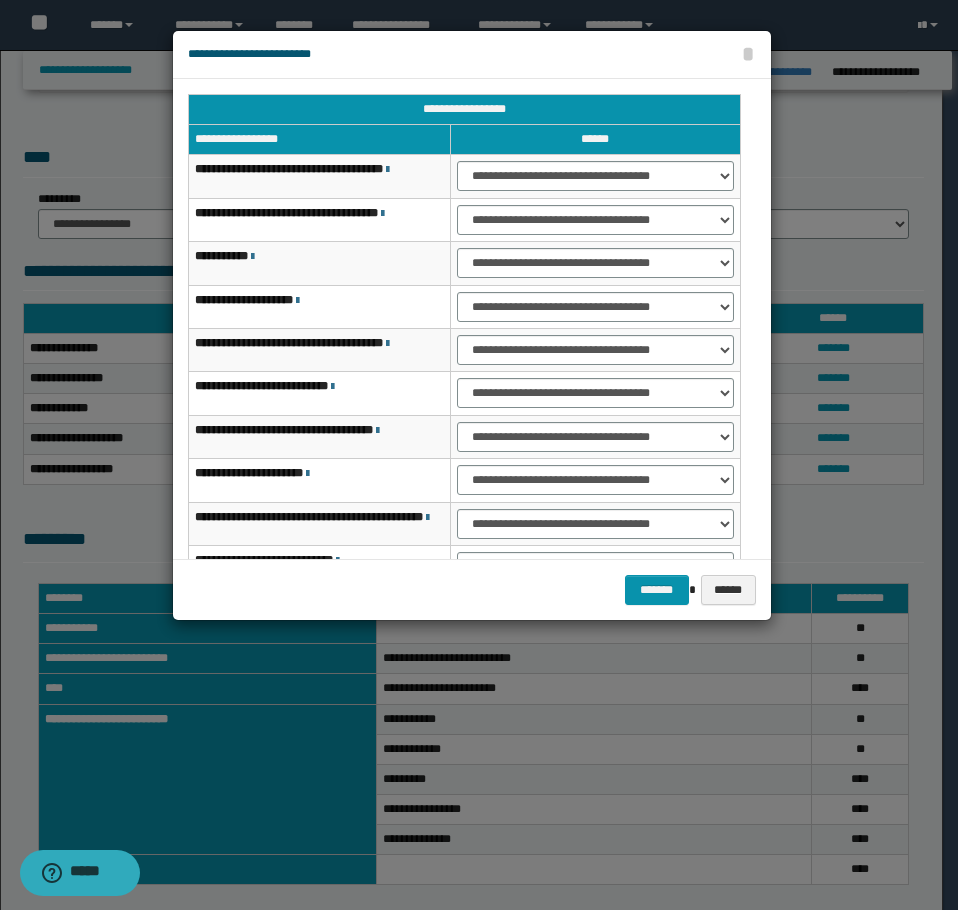 scroll, scrollTop: 100, scrollLeft: 0, axis: vertical 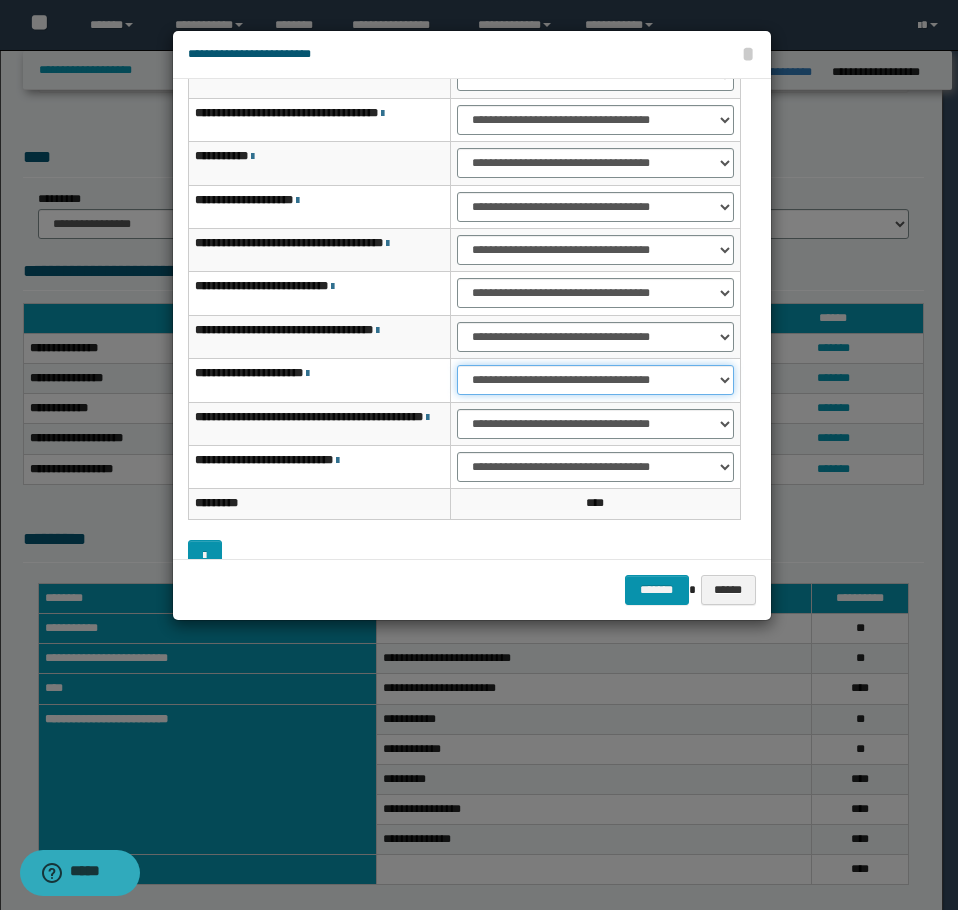 click on "**********" at bounding box center [595, 380] 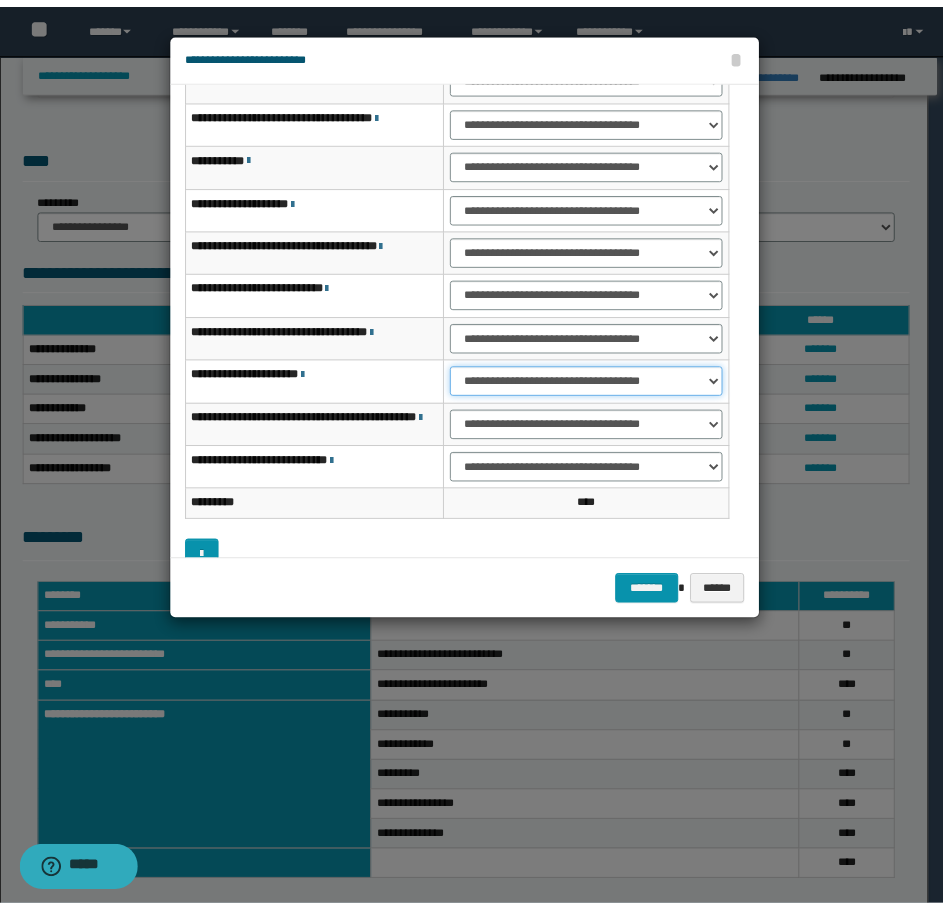 scroll, scrollTop: 127, scrollLeft: 0, axis: vertical 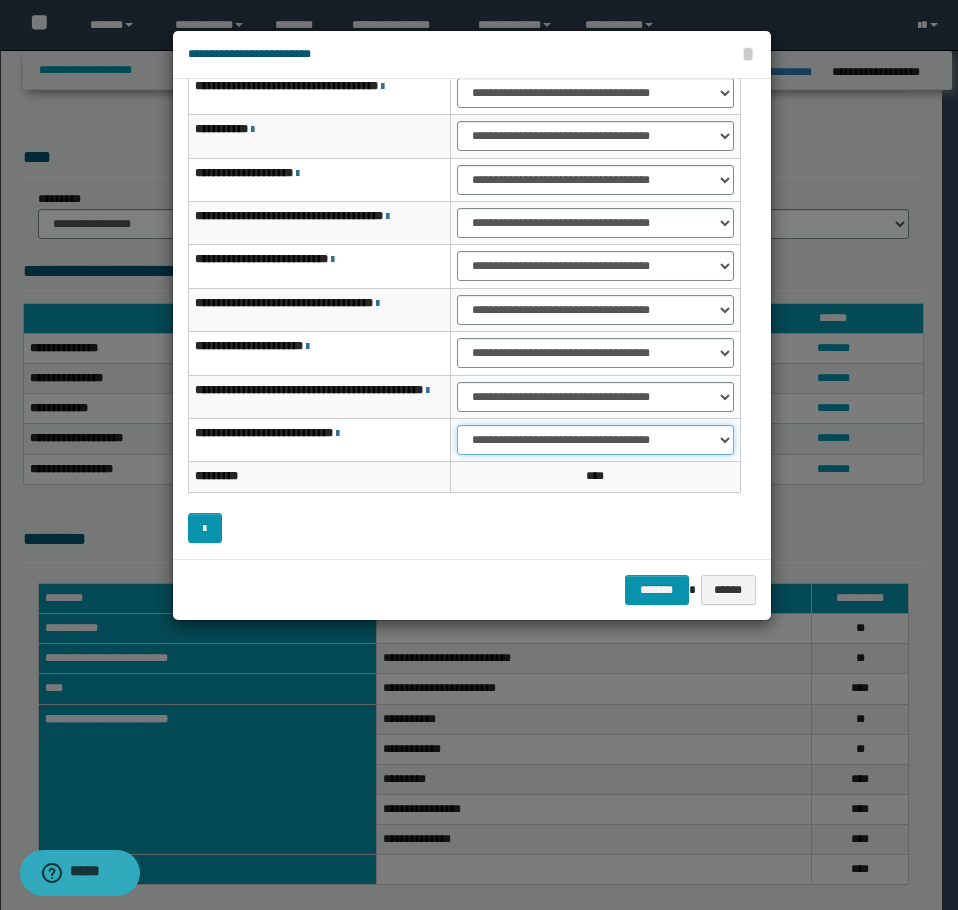 click on "**********" at bounding box center (595, 440) 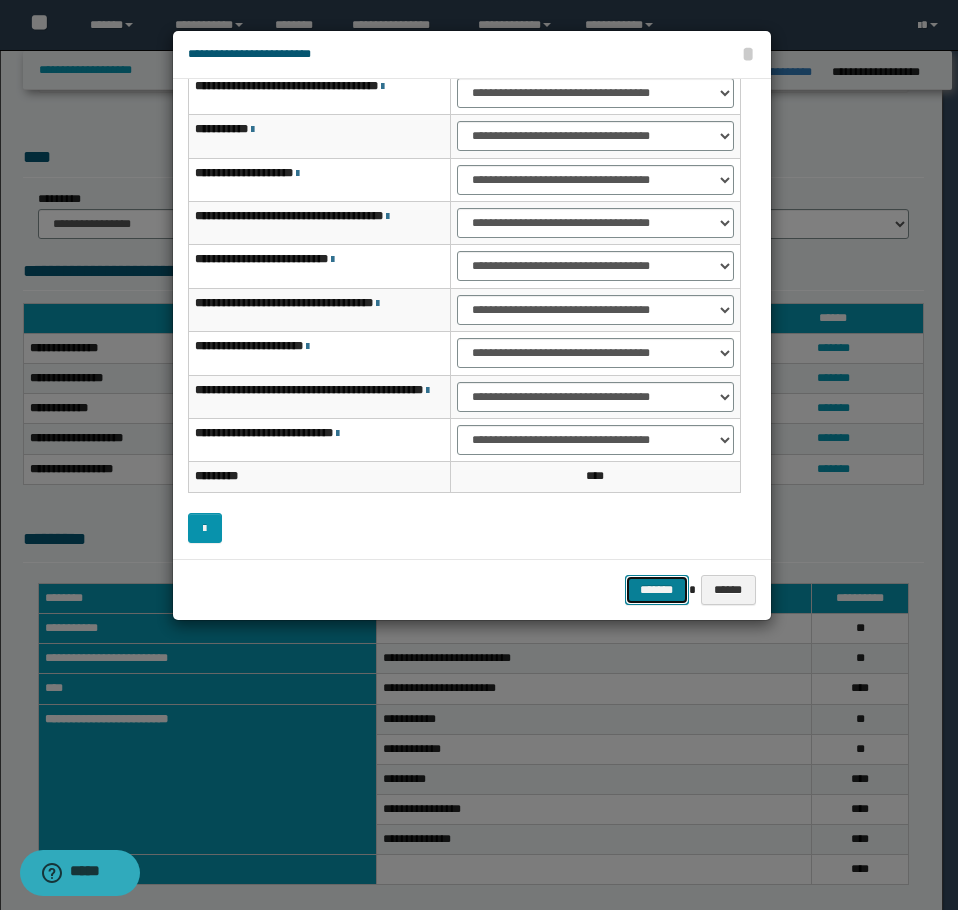 click on "*******" at bounding box center (657, 590) 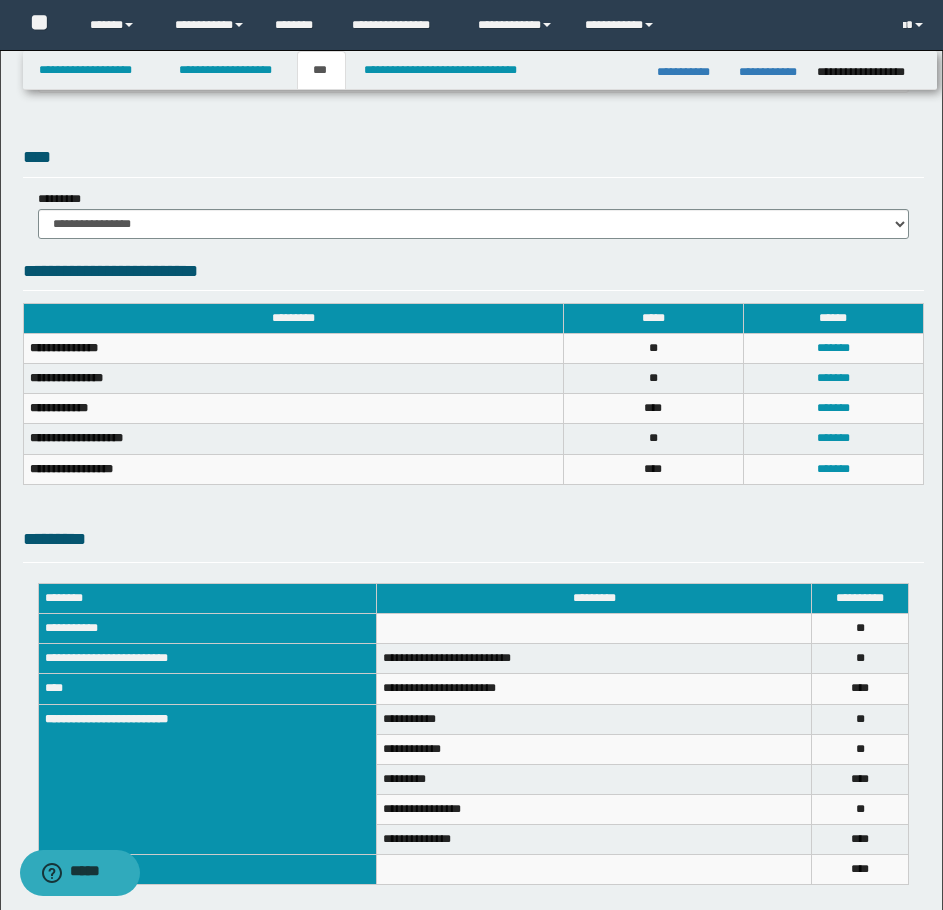 scroll, scrollTop: 504, scrollLeft: 0, axis: vertical 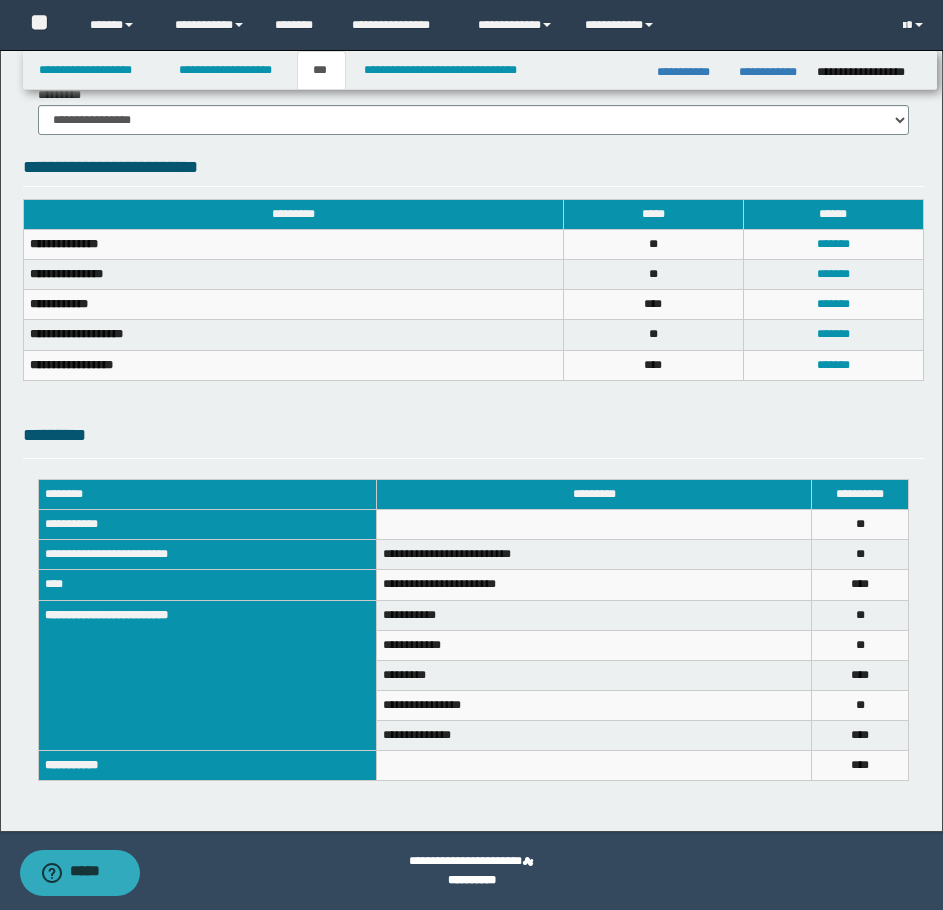 click on "**********" at bounding box center (473, 212) 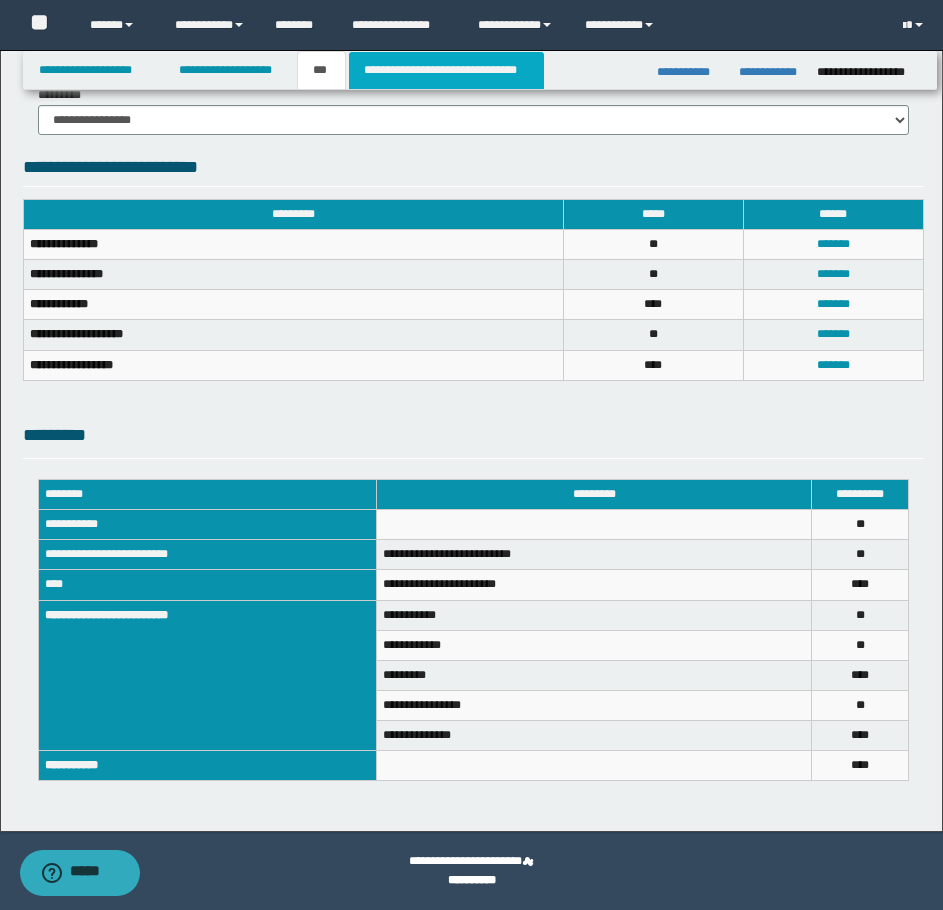 click on "**********" at bounding box center (446, 70) 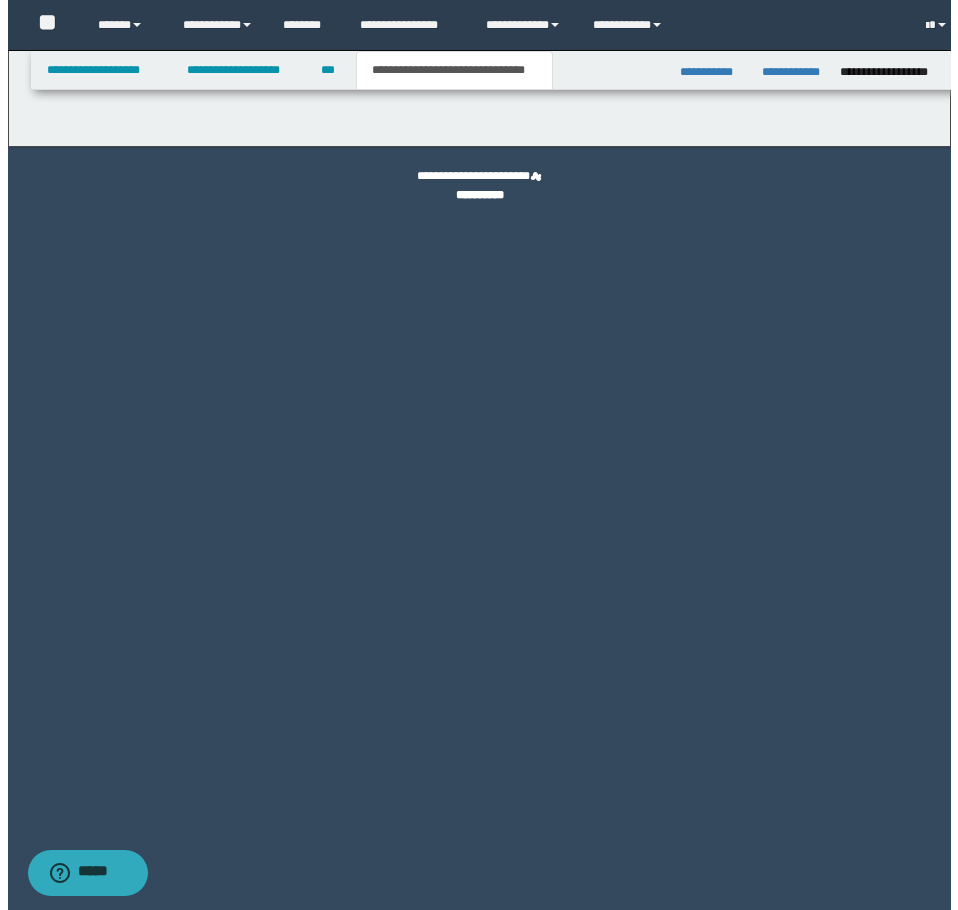 scroll, scrollTop: 0, scrollLeft: 0, axis: both 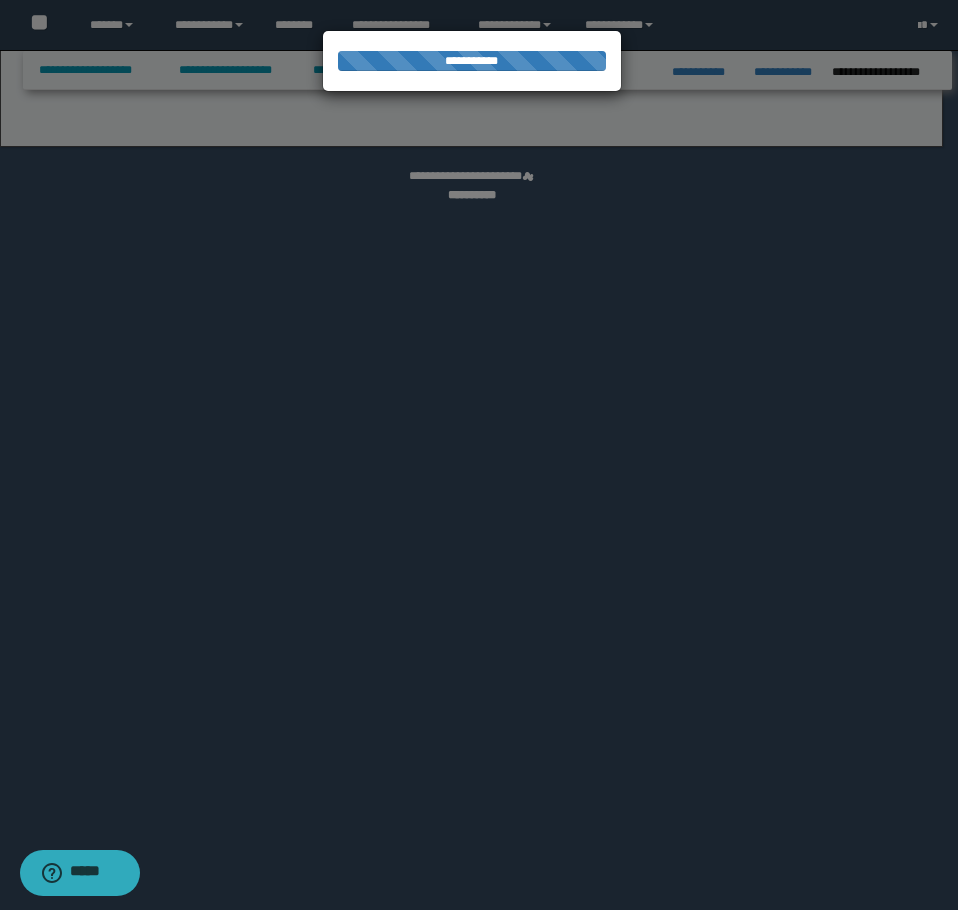 select on "*" 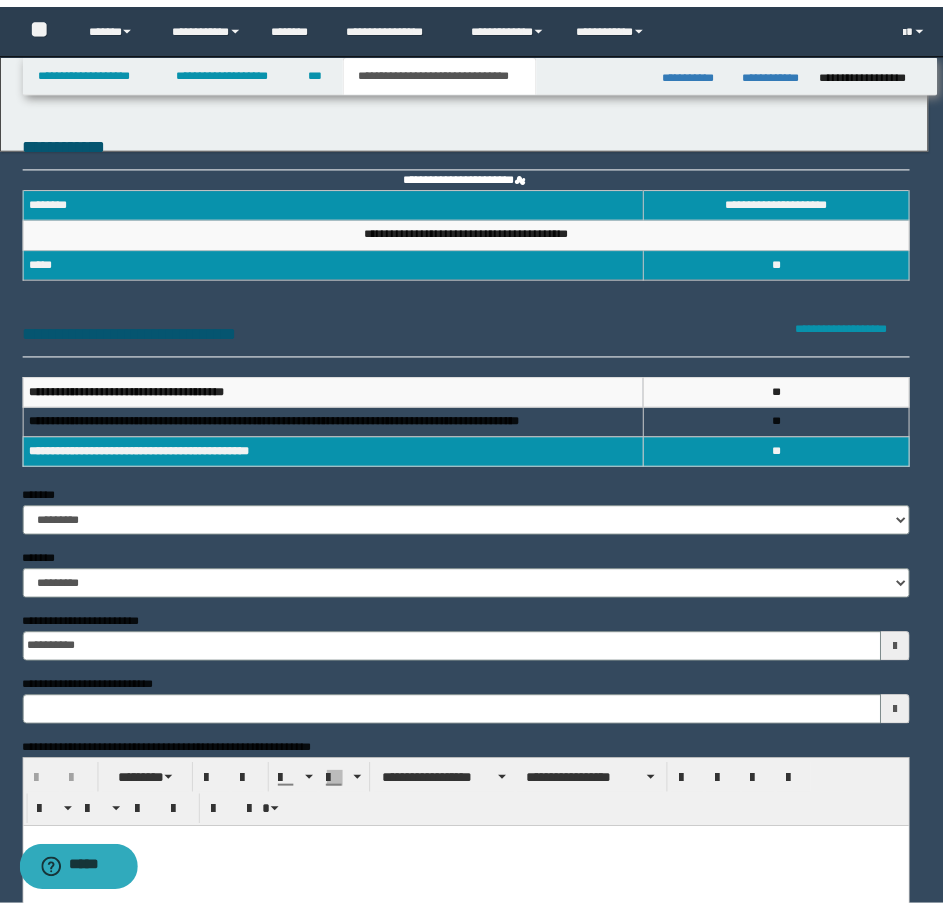 scroll, scrollTop: 0, scrollLeft: 0, axis: both 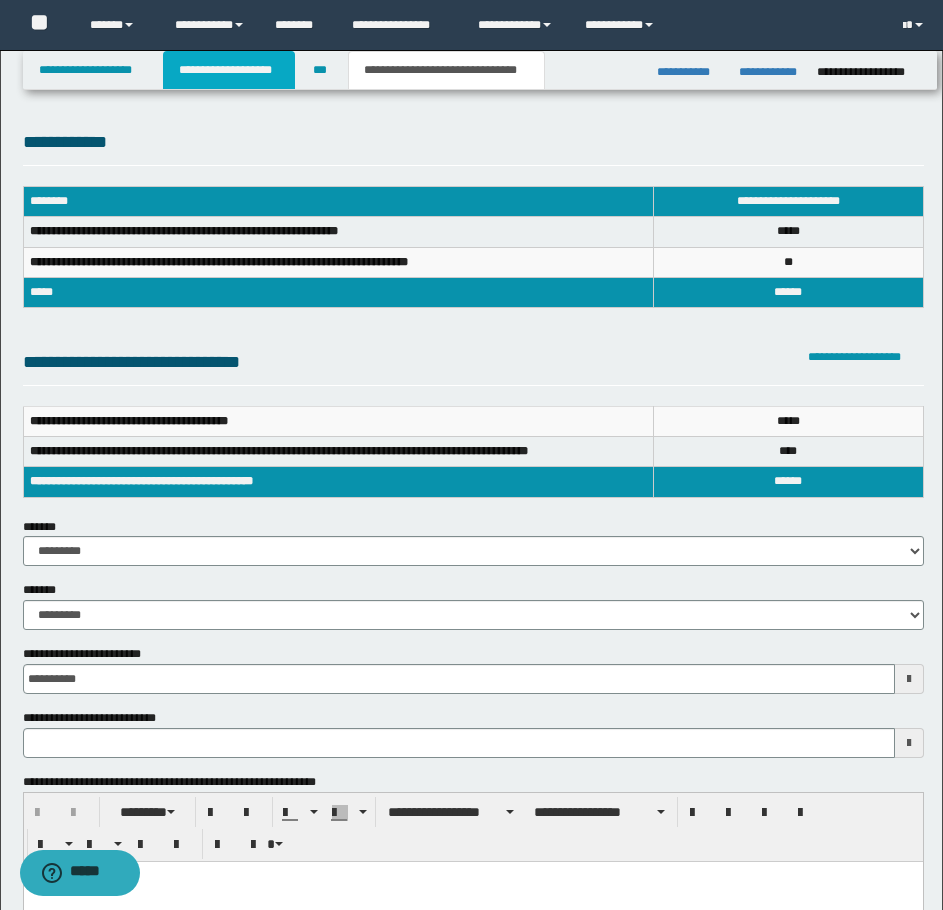 click on "**********" at bounding box center (229, 70) 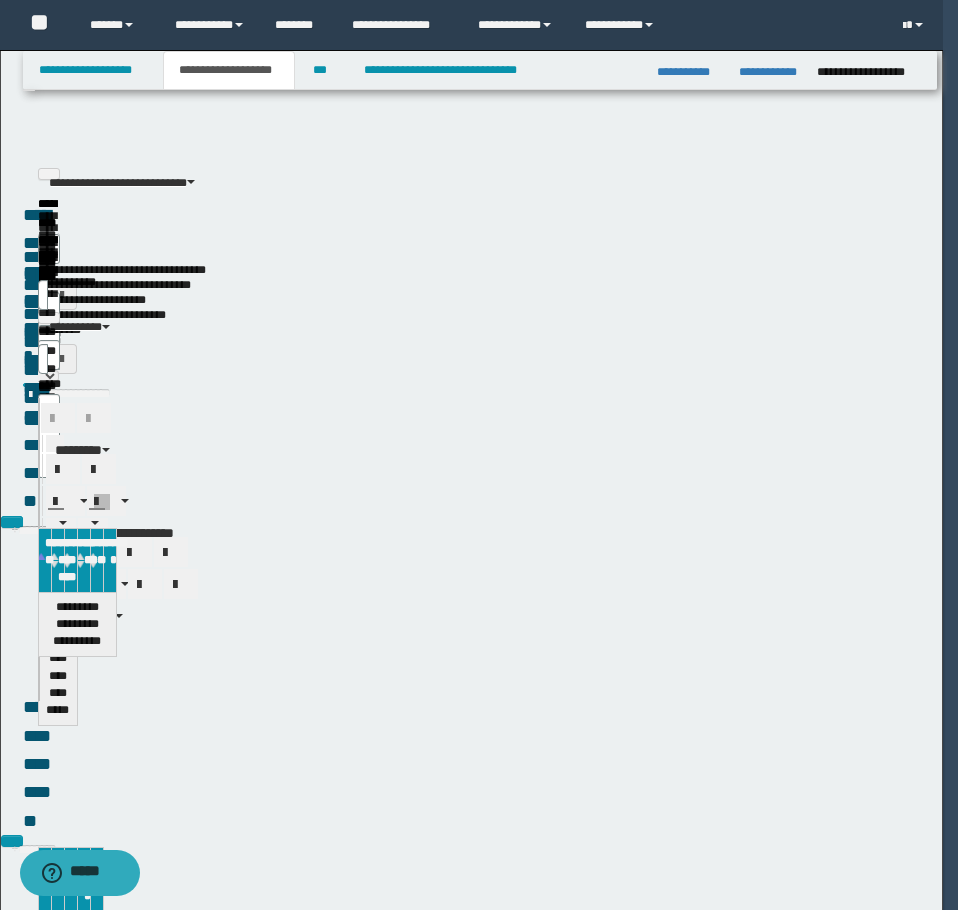 type 